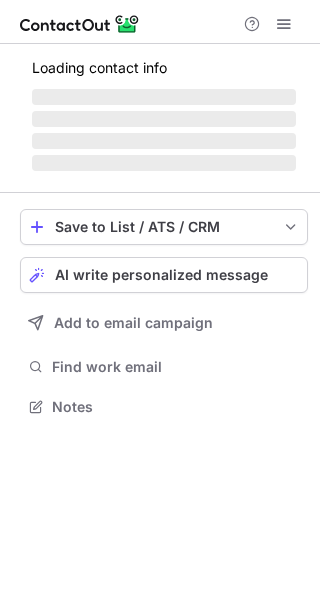 scroll, scrollTop: 0, scrollLeft: 0, axis: both 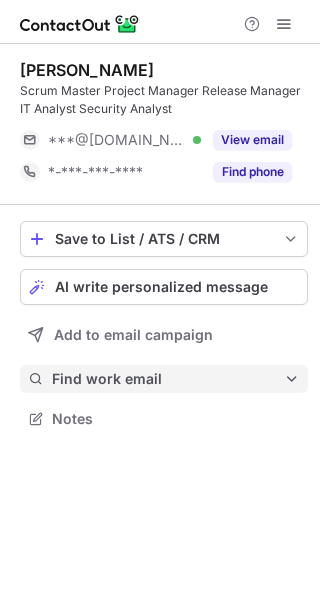 click on "Find work email" at bounding box center [168, 379] 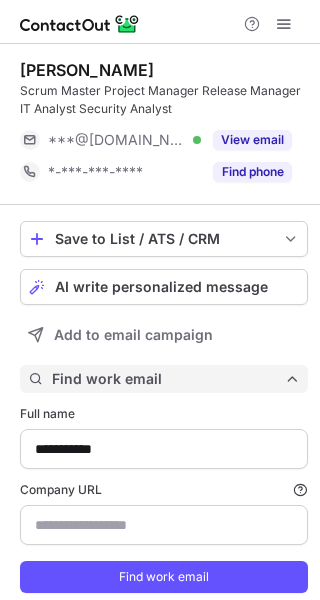 scroll, scrollTop: 10, scrollLeft: 9, axis: both 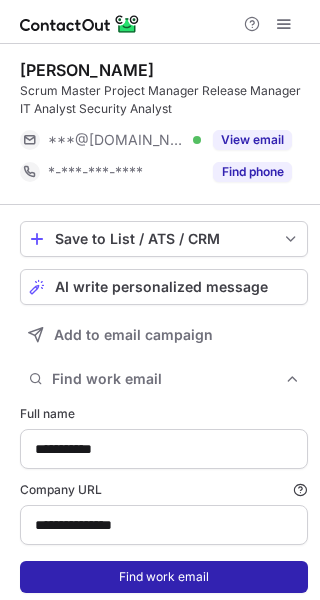 click on "Find work email" at bounding box center (164, 577) 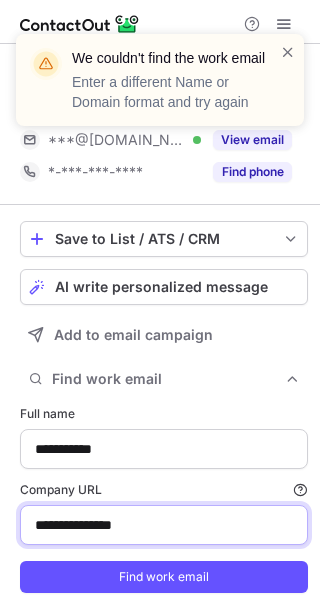 click on "**********" at bounding box center [164, 525] 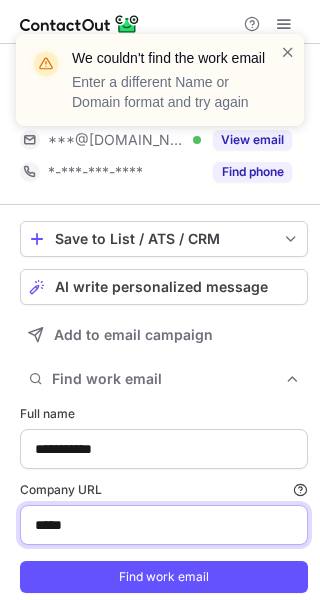 type on "*********" 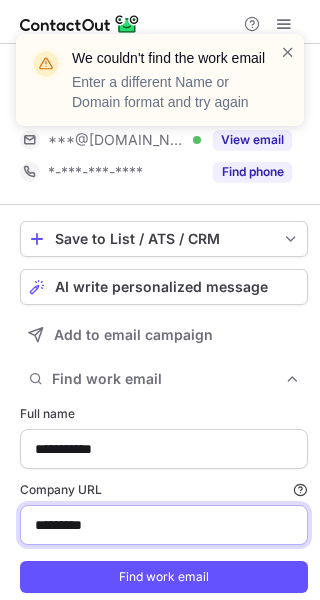 click on "Find work email" at bounding box center [164, 577] 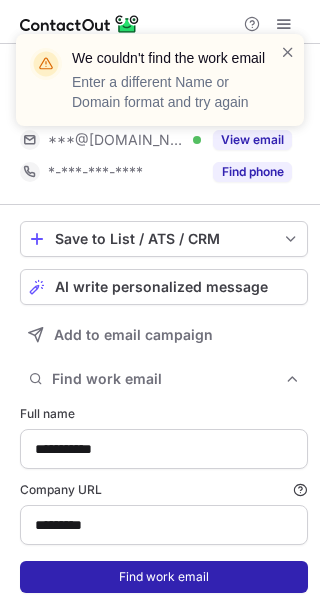 click on "Find work email" at bounding box center (164, 577) 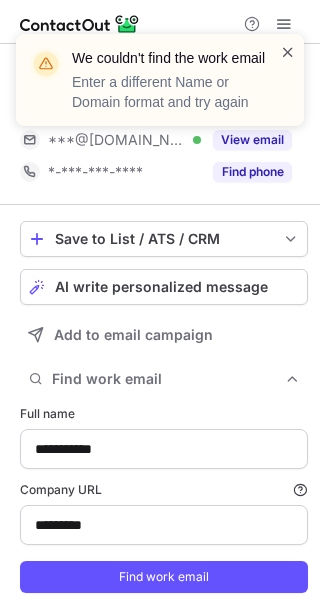 click at bounding box center (288, 52) 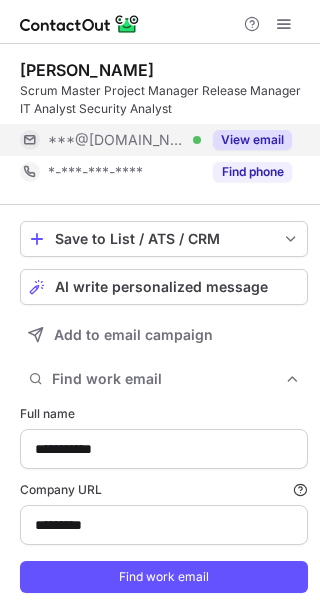 click on "View email" at bounding box center [252, 140] 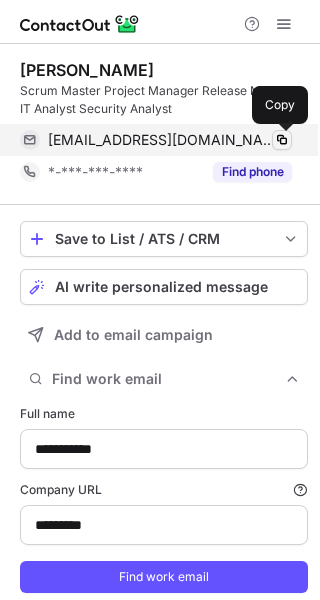 click at bounding box center [282, 140] 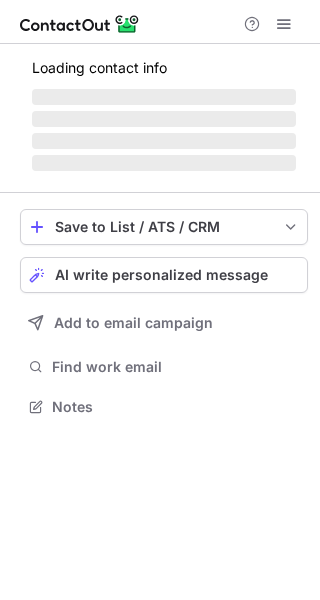 scroll, scrollTop: 0, scrollLeft: 0, axis: both 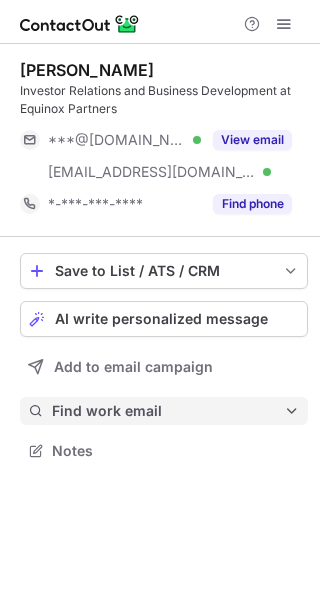 click on "Find work email" at bounding box center [168, 411] 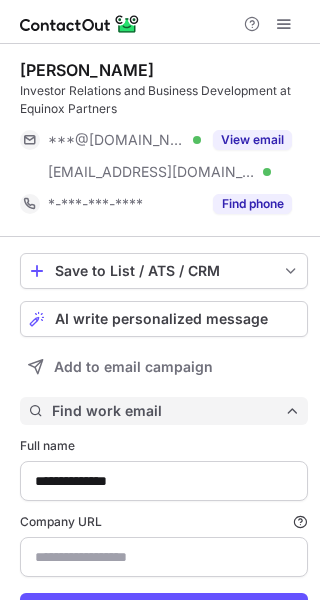 scroll, scrollTop: 10, scrollLeft: 9, axis: both 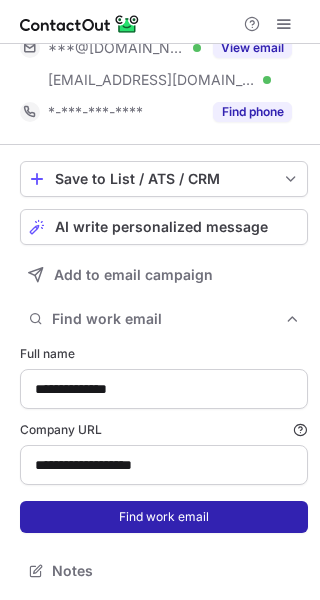 click on "Find work email" at bounding box center [164, 517] 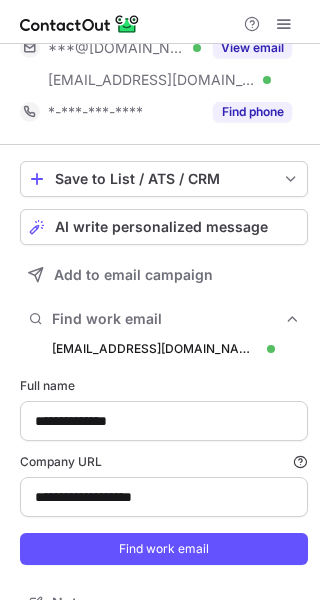 scroll, scrollTop: 10, scrollLeft: 9, axis: both 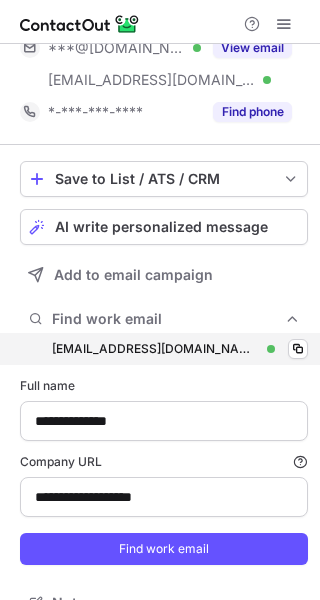 click on "kbrennan@equinoxpartners.com kbrennan@equinoxpartners.com Verified Copy" at bounding box center (164, 349) 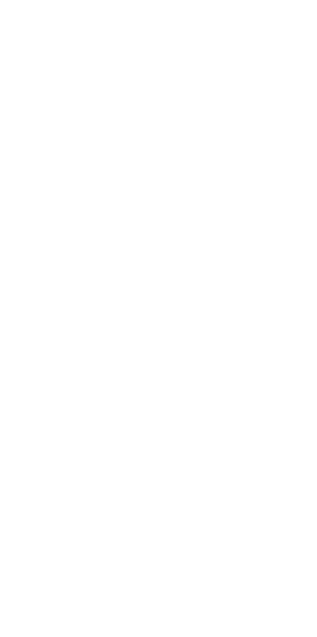 scroll, scrollTop: 0, scrollLeft: 0, axis: both 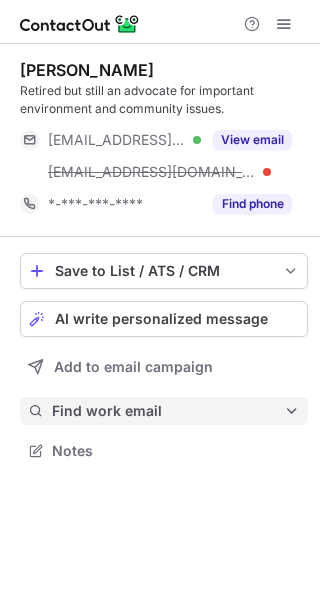 click on "Find work email" at bounding box center [164, 411] 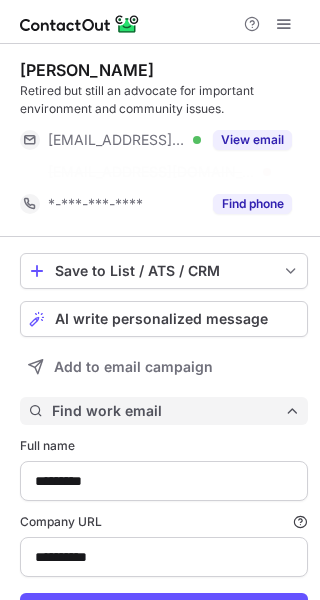scroll, scrollTop: 616, scrollLeft: 306, axis: both 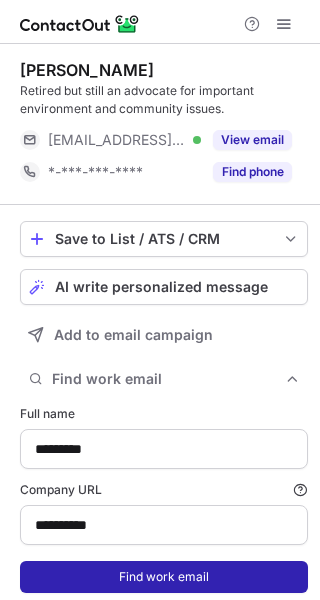 click on "Find work email" at bounding box center (164, 577) 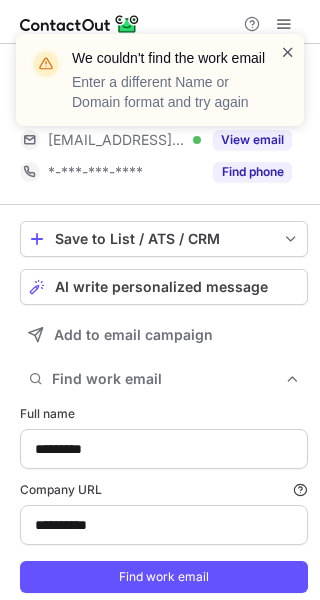 click at bounding box center (288, 52) 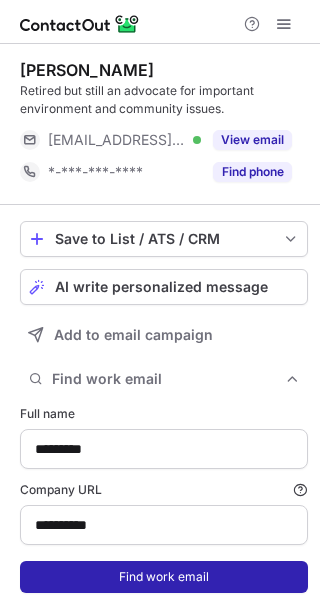 click on "Find work email" at bounding box center (164, 577) 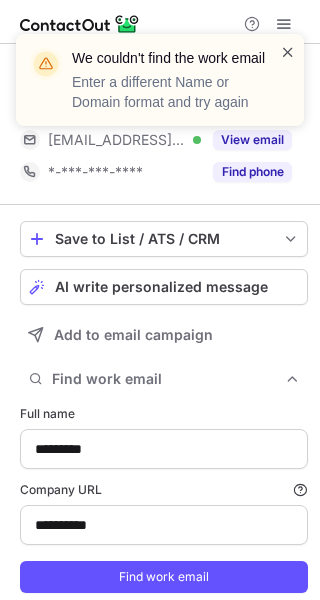 click at bounding box center [288, 52] 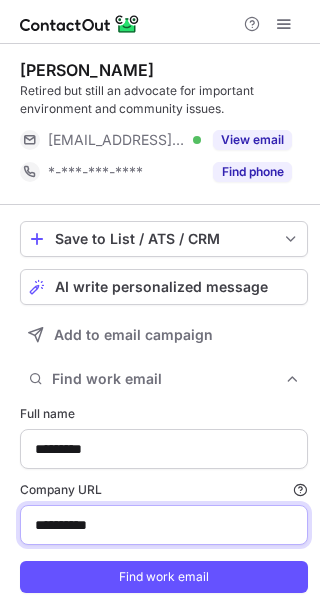 click on "**********" at bounding box center (164, 525) 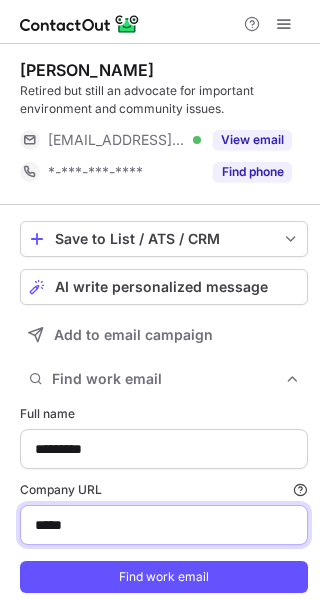 type on "*********" 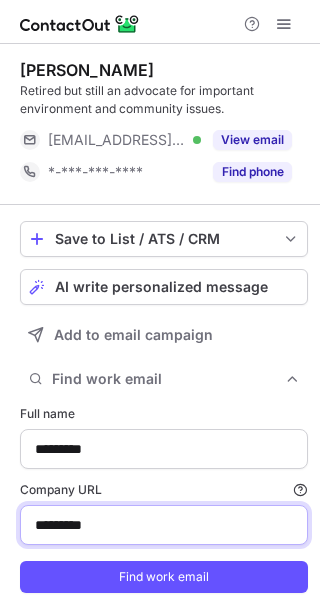 click on "Find work email" at bounding box center [164, 577] 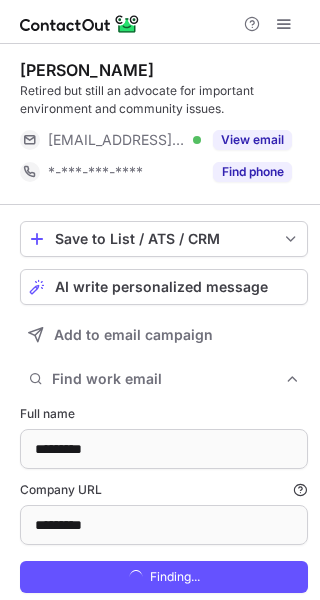 scroll, scrollTop: 10, scrollLeft: 9, axis: both 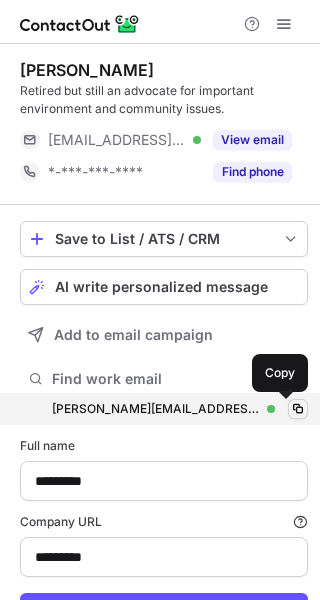 click at bounding box center [298, 409] 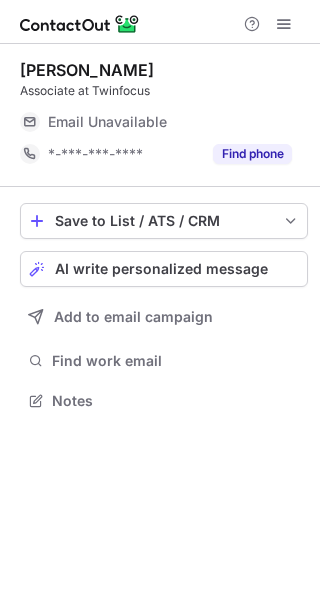 scroll, scrollTop: 0, scrollLeft: 0, axis: both 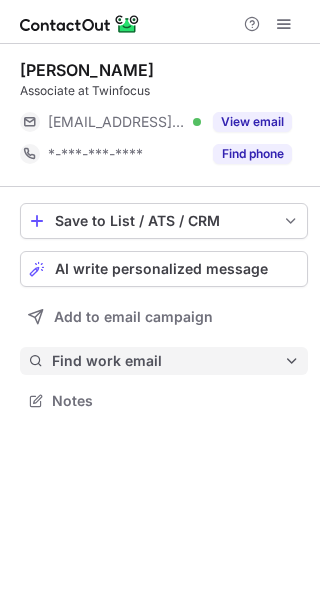 click on "Find work email" at bounding box center (168, 361) 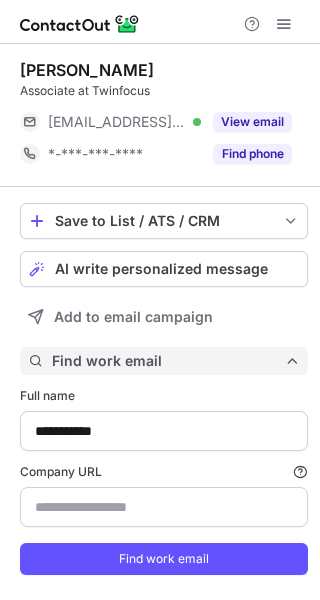 type on "**********" 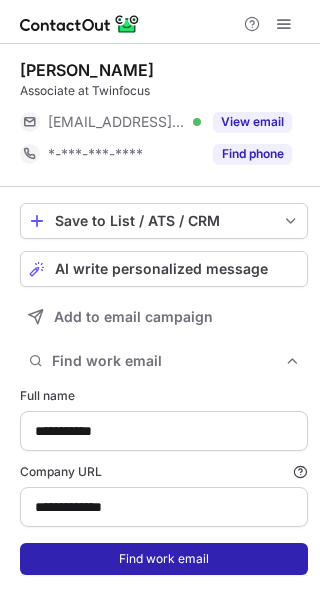 click on "Find work email" at bounding box center [164, 559] 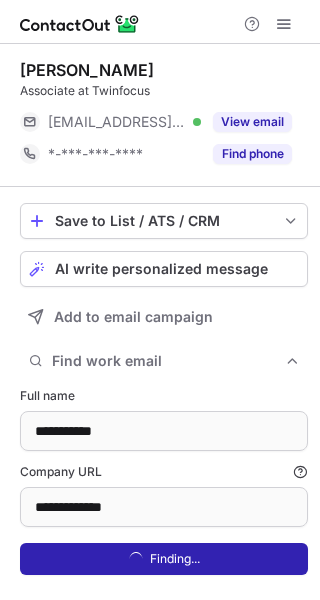 scroll, scrollTop: 9, scrollLeft: 9, axis: both 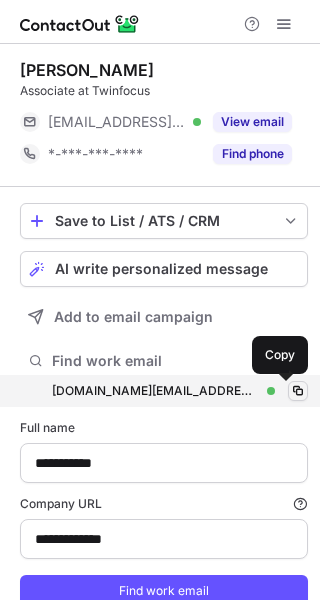 click at bounding box center (298, 391) 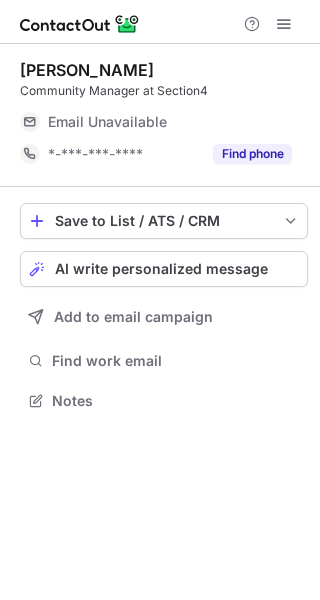scroll, scrollTop: 0, scrollLeft: 0, axis: both 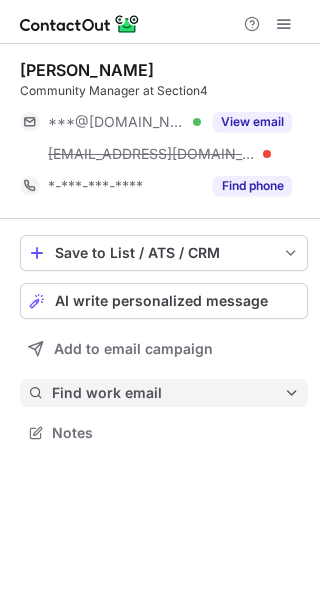 click on "Find work email" at bounding box center (168, 393) 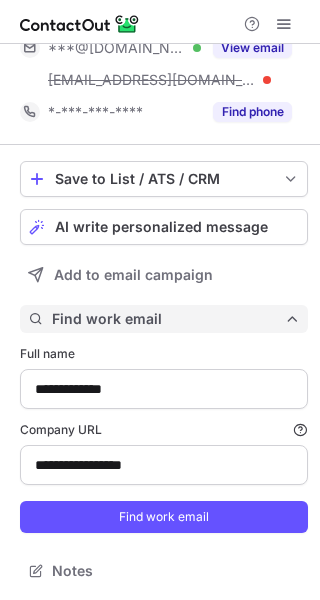 scroll, scrollTop: 75, scrollLeft: 0, axis: vertical 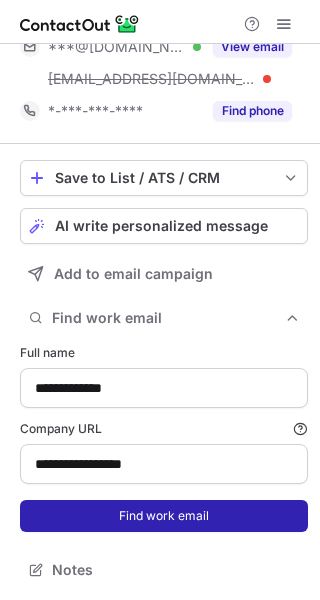 click on "Find work email" at bounding box center (164, 516) 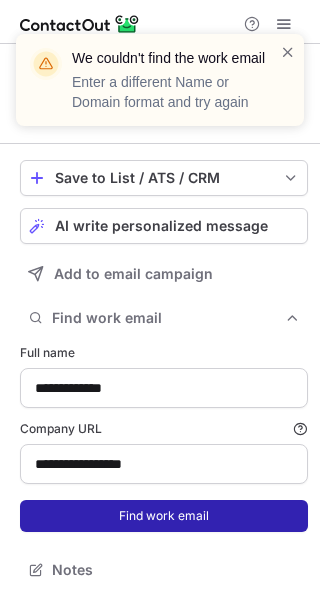 click on "Find work email" at bounding box center [164, 516] 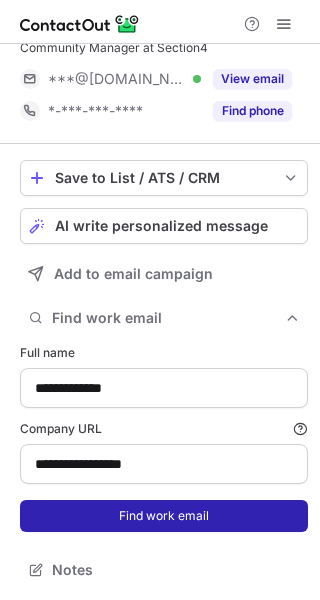 click on "Find work email" at bounding box center [164, 516] 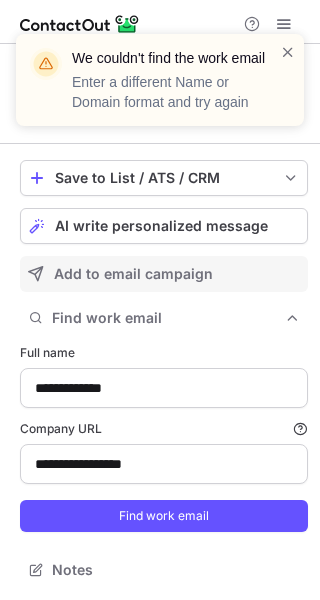 scroll, scrollTop: 0, scrollLeft: 0, axis: both 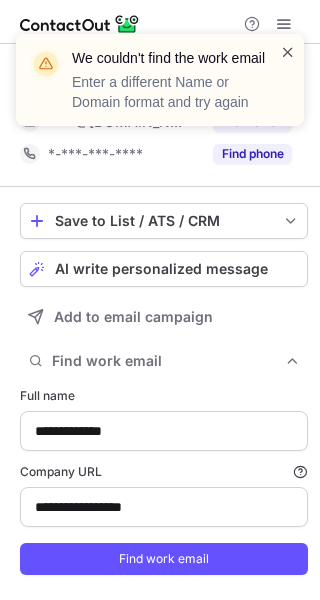 click at bounding box center (288, 52) 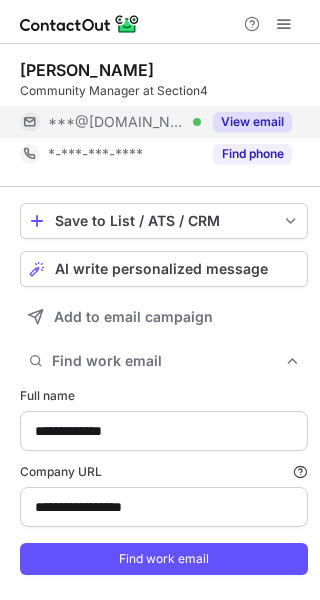 click on "View email" at bounding box center (252, 122) 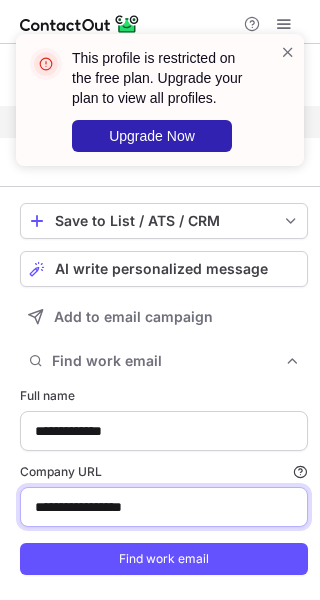 click on "**********" at bounding box center [164, 507] 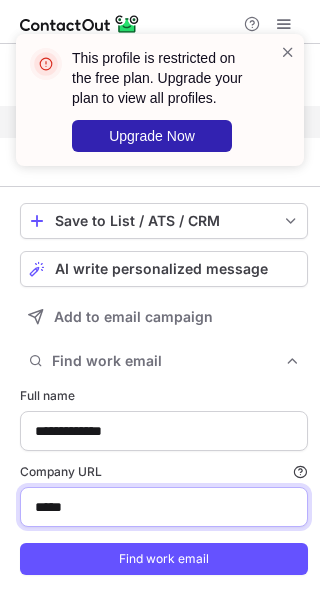 type on "*********" 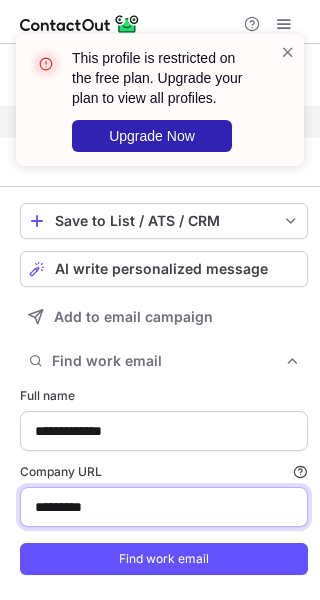 click on "Find work email" at bounding box center [164, 559] 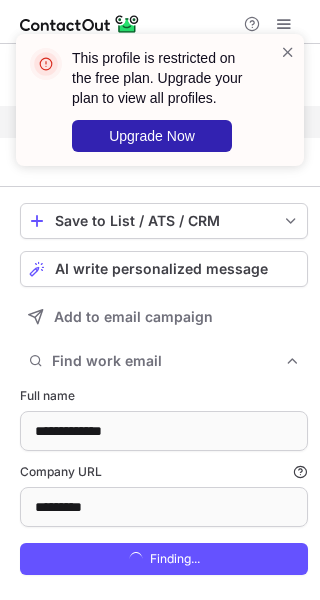 scroll, scrollTop: 9, scrollLeft: 9, axis: both 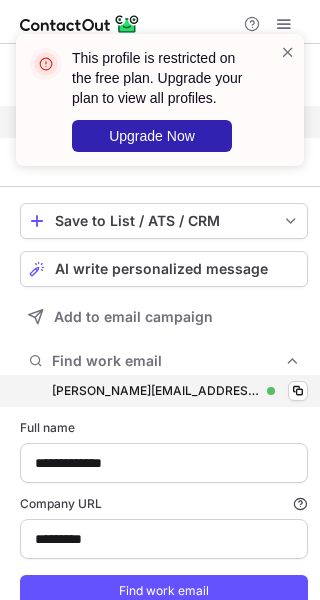 click on "kimberly@gmail.com kimberly@gmail.com Verified Copy" at bounding box center (164, 391) 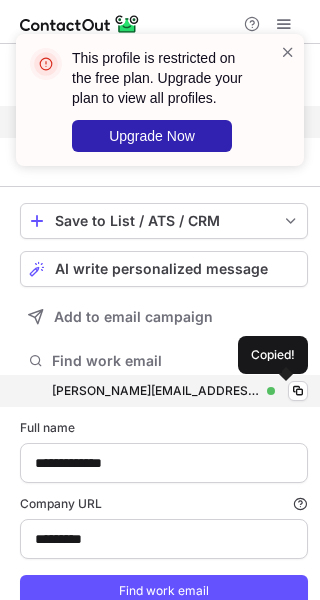 click on "kimberly@gmail.com kimberly@gmail.com Verified Copied!" at bounding box center (164, 391) 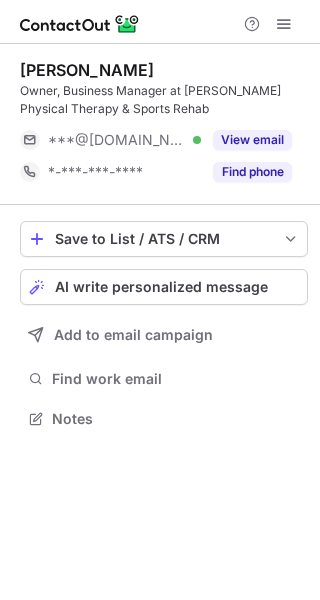 scroll, scrollTop: 0, scrollLeft: 0, axis: both 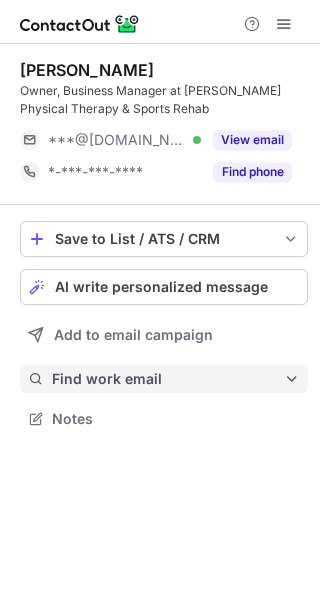 click on "Find work email" at bounding box center [168, 379] 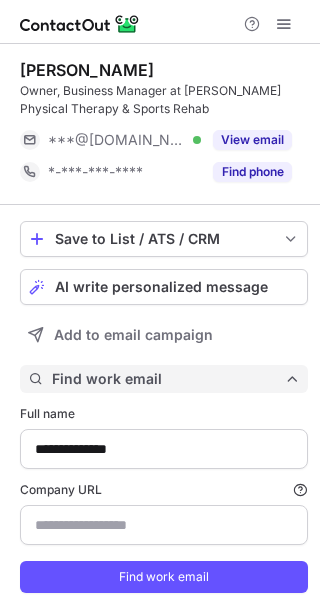 scroll, scrollTop: 10, scrollLeft: 9, axis: both 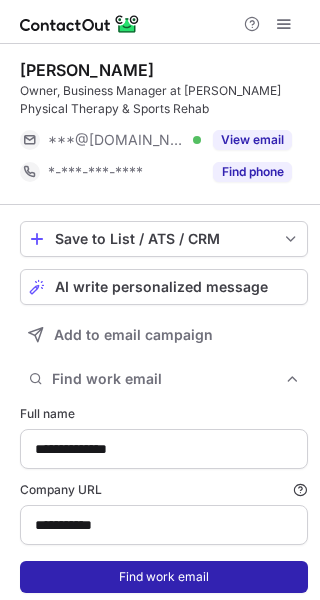 click on "Find work email" at bounding box center (164, 577) 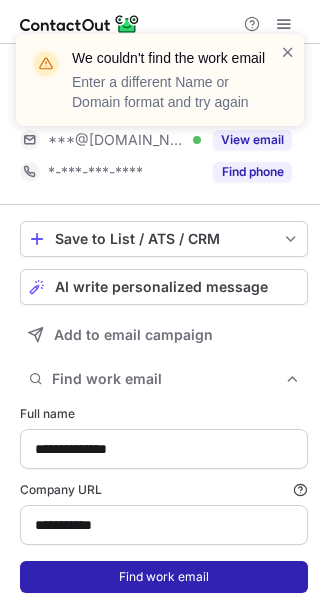 click on "Find work email" at bounding box center (164, 577) 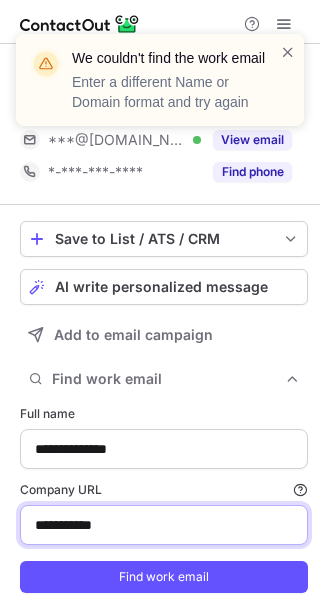click on "**********" at bounding box center (164, 525) 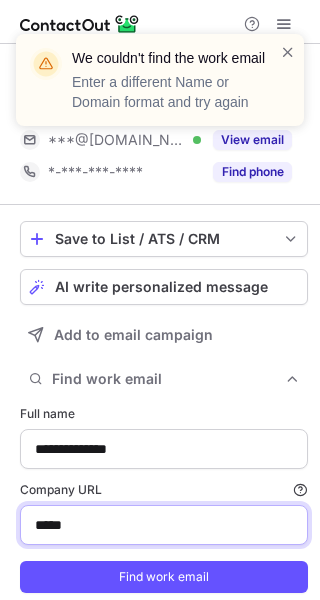 type on "*********" 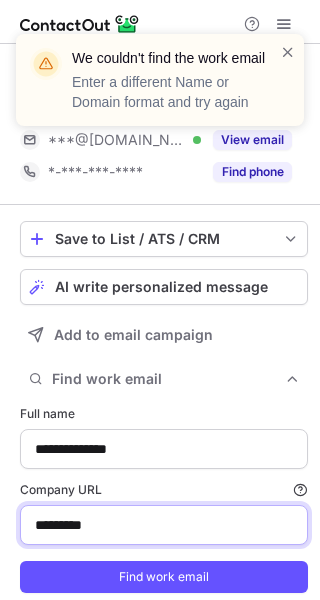 click on "Find work email" at bounding box center [164, 577] 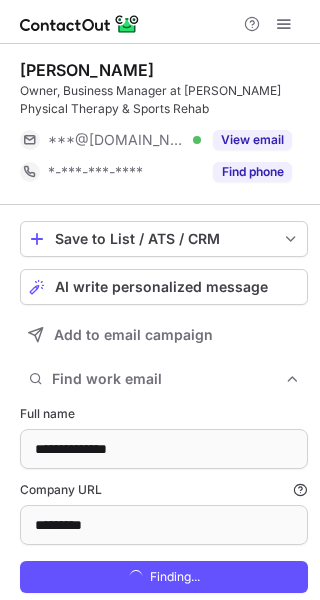 scroll, scrollTop: 10, scrollLeft: 9, axis: both 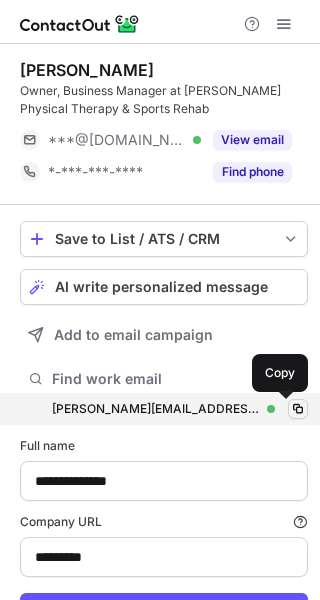 click at bounding box center [298, 409] 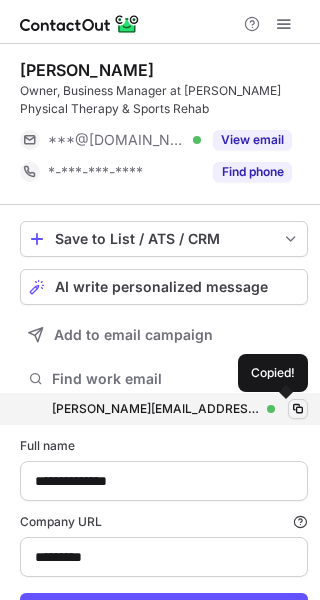 click at bounding box center (298, 409) 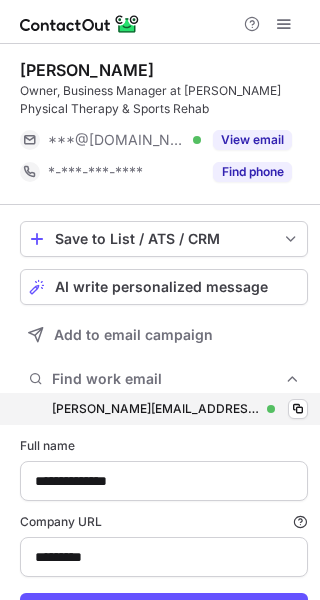 click on "kimberly@gmail.com kimberly@gmail.com Verified Copy" at bounding box center (164, 409) 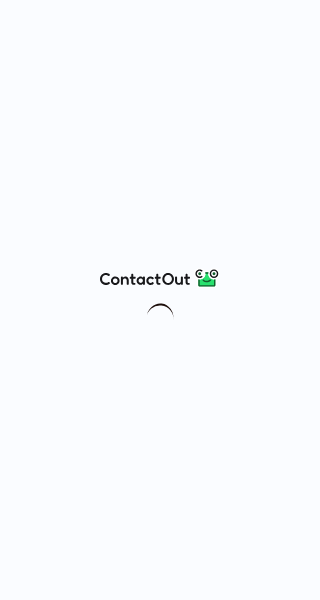 scroll, scrollTop: 0, scrollLeft: 0, axis: both 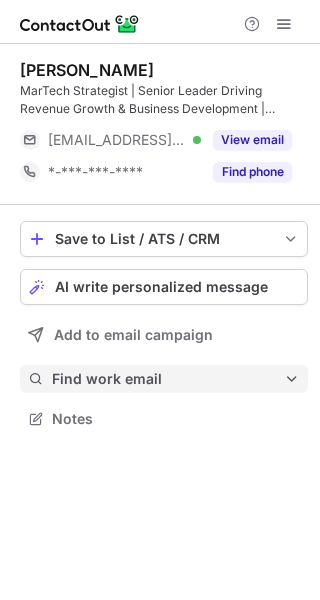 click on "Find work email" at bounding box center [168, 379] 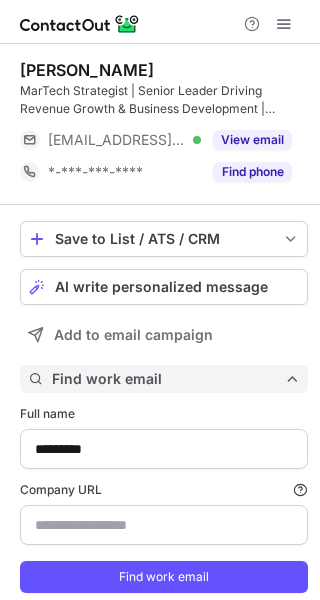 scroll, scrollTop: 10, scrollLeft: 9, axis: both 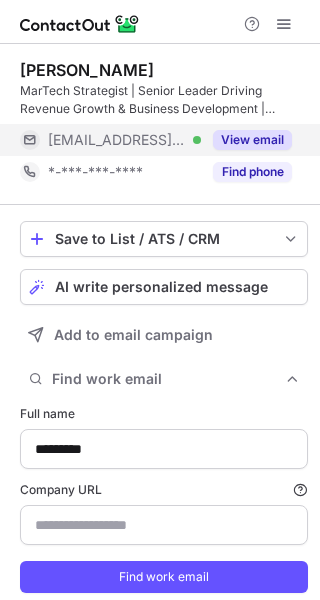 click on "View email" at bounding box center (252, 140) 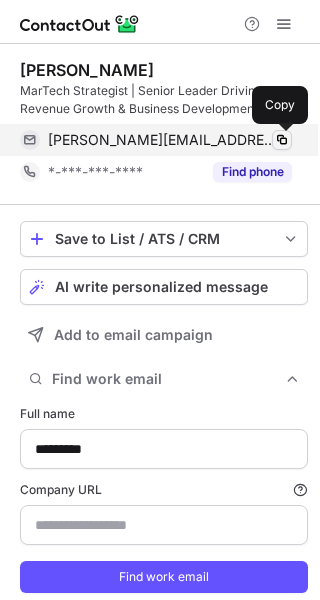 click at bounding box center [282, 140] 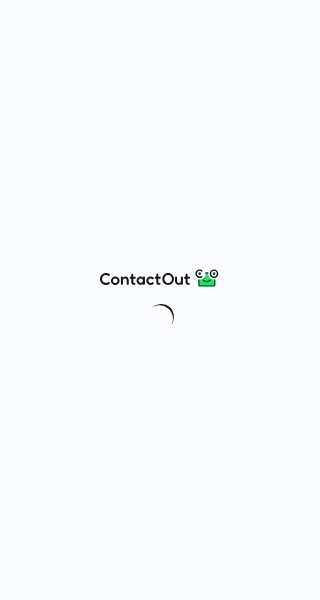 scroll, scrollTop: 0, scrollLeft: 0, axis: both 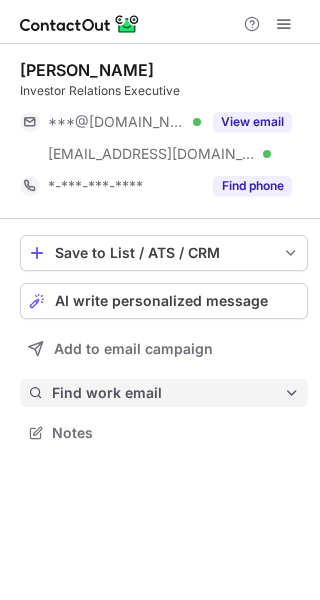click on "Find work email" at bounding box center (168, 393) 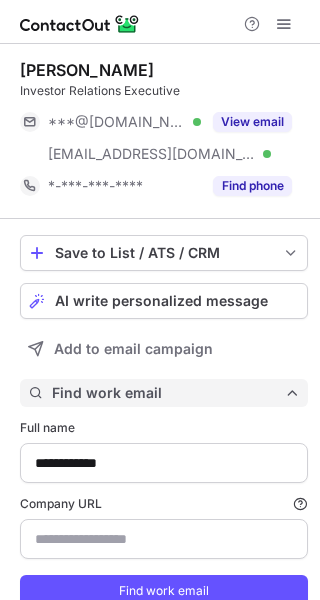 type on "**********" 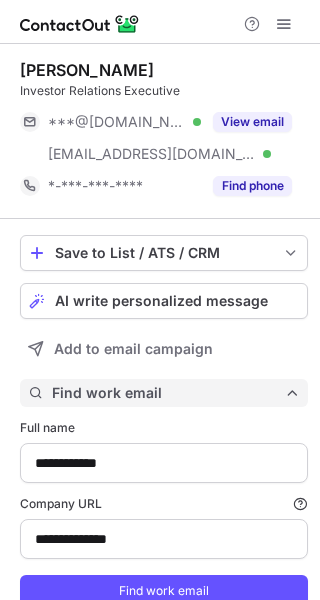 scroll, scrollTop: 75, scrollLeft: 0, axis: vertical 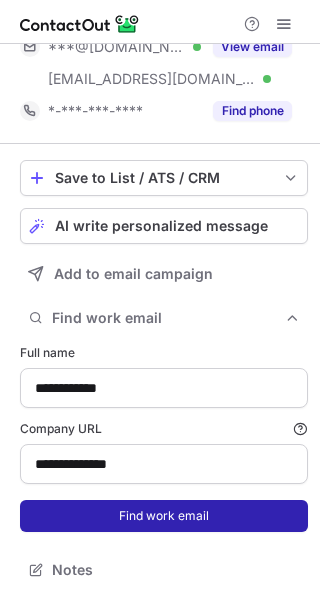click on "Find work email" at bounding box center (164, 516) 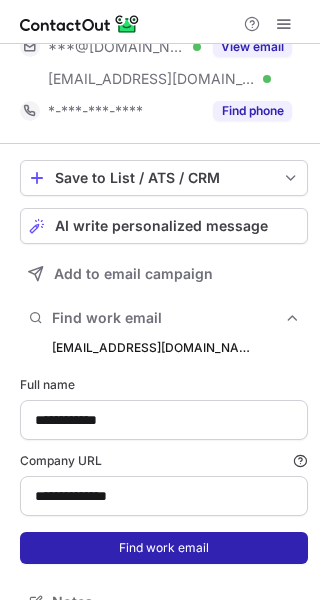 scroll, scrollTop: 9, scrollLeft: 9, axis: both 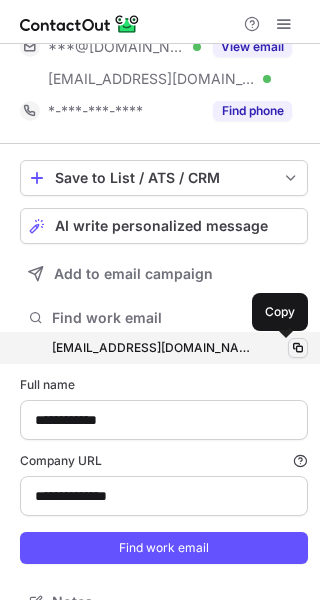 click at bounding box center (298, 348) 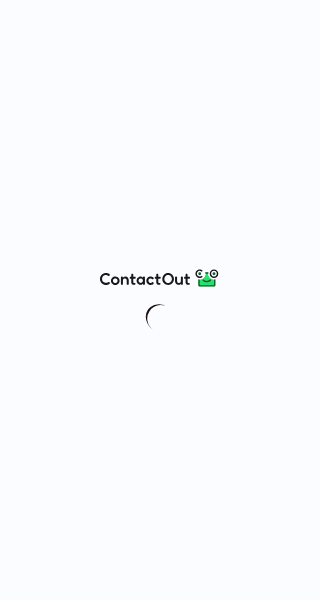 scroll, scrollTop: 0, scrollLeft: 0, axis: both 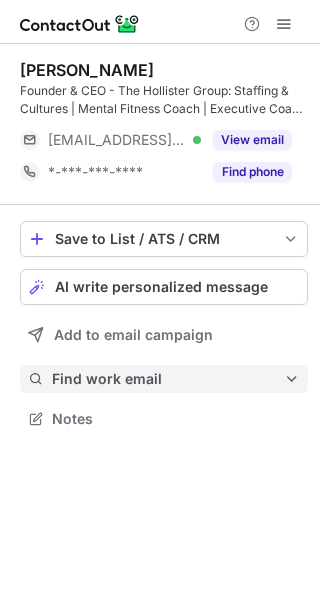click on "Find work email" at bounding box center [168, 379] 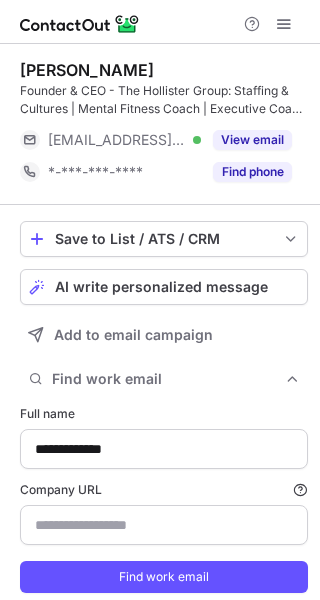 type on "**********" 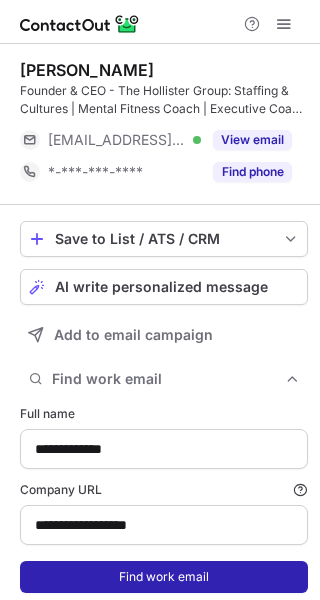 click on "Find work email" at bounding box center [164, 577] 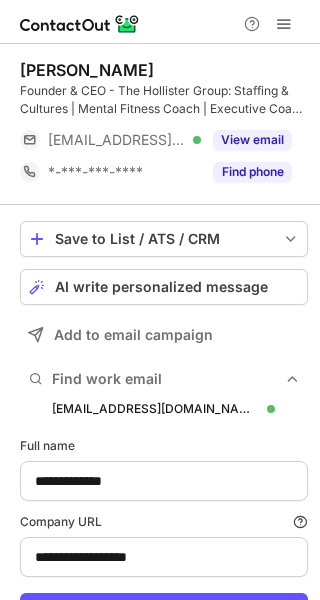 scroll, scrollTop: 10, scrollLeft: 9, axis: both 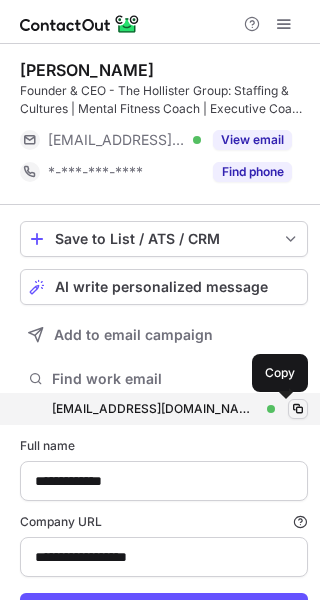 click at bounding box center [298, 409] 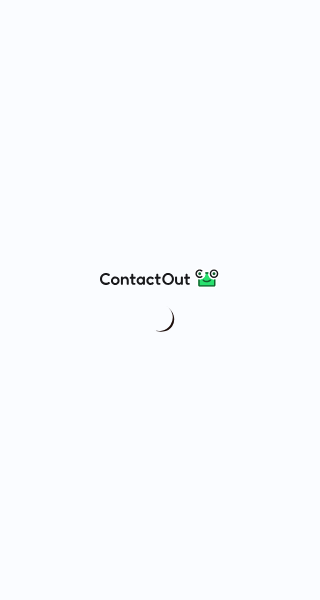 scroll, scrollTop: 0, scrollLeft: 0, axis: both 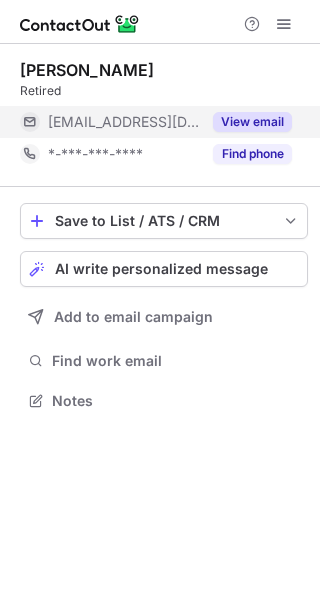 click on "View email" at bounding box center (252, 122) 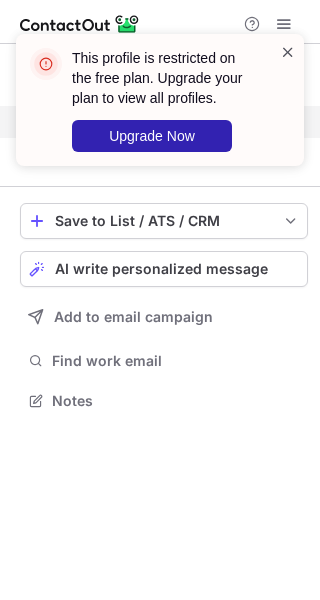 click at bounding box center [288, 52] 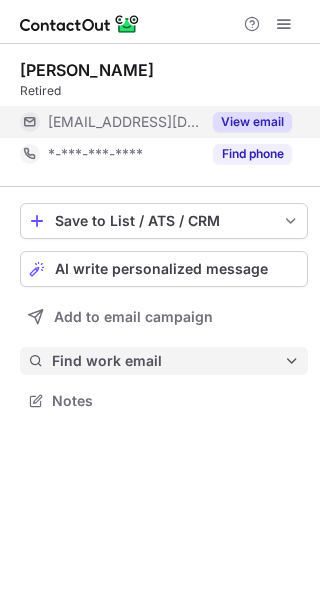click on "Find work email" at bounding box center [168, 361] 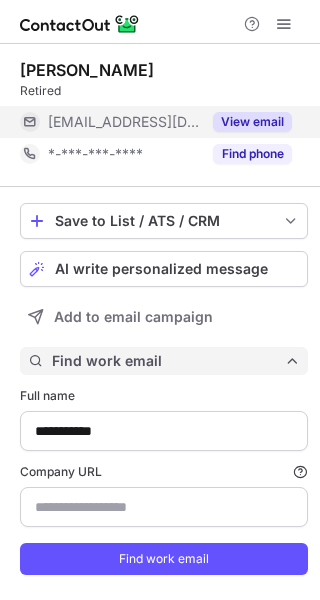 scroll, scrollTop: 9, scrollLeft: 9, axis: both 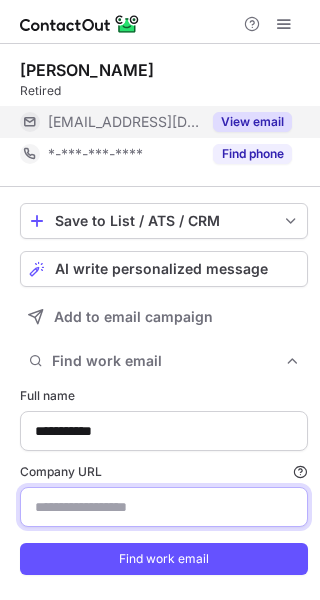 click on "Company URL Finding work email will consume 1 credit if a match is found." at bounding box center [164, 507] 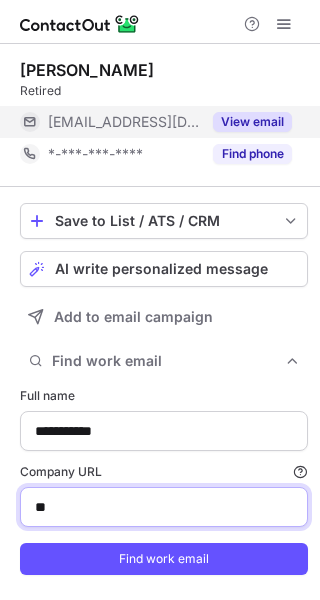 type on "*********" 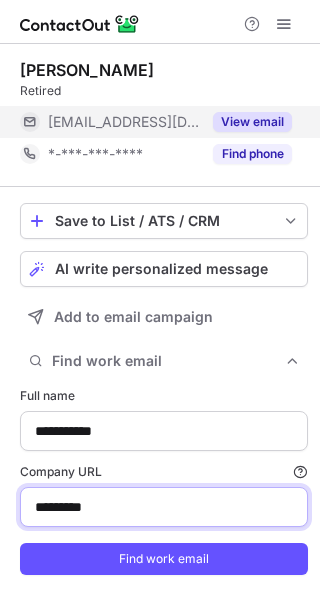 click on "Find work email" at bounding box center (164, 559) 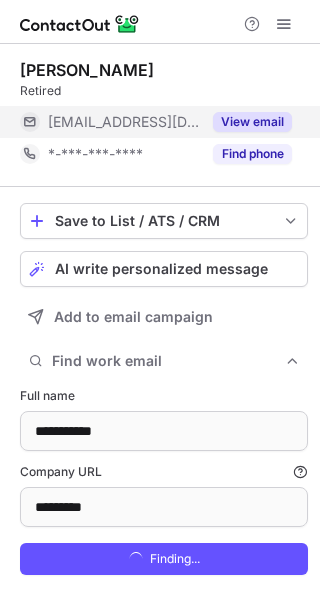 scroll, scrollTop: 9, scrollLeft: 9, axis: both 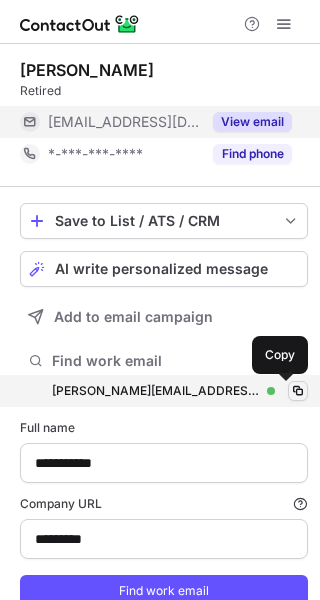 click at bounding box center (298, 391) 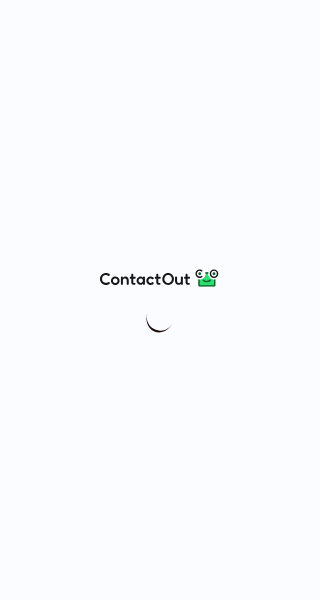 scroll, scrollTop: 0, scrollLeft: 0, axis: both 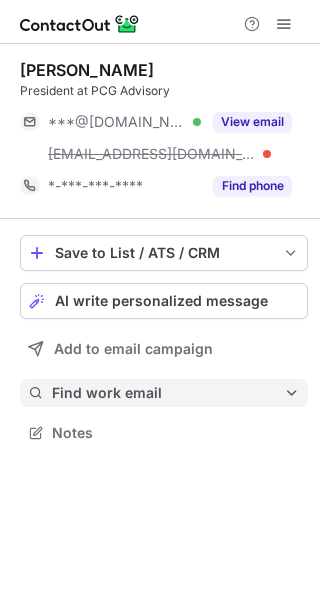 click on "Find work email" at bounding box center (164, 393) 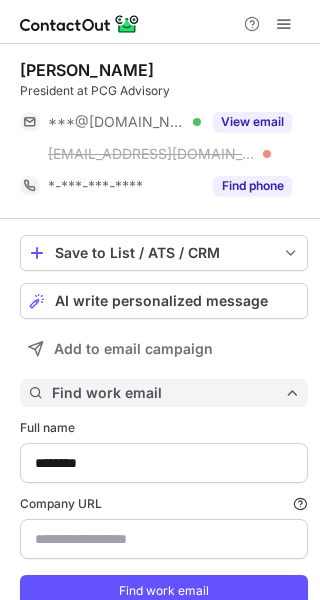 type on "**********" 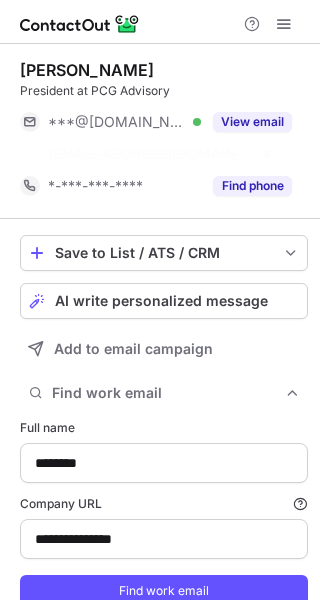 scroll, scrollTop: 598, scrollLeft: 306, axis: both 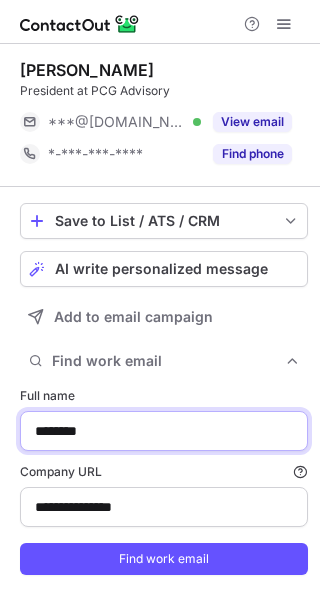 drag, startPoint x: 72, startPoint y: 431, endPoint x: 152, endPoint y: 428, distance: 80.05623 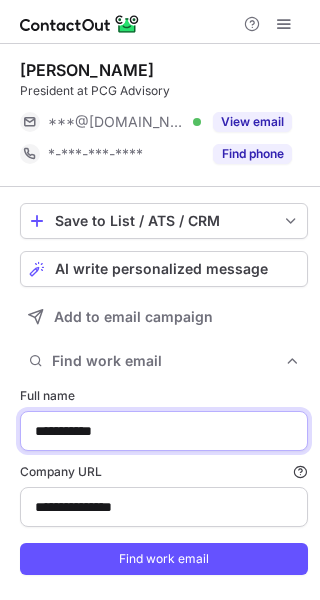 type on "**********" 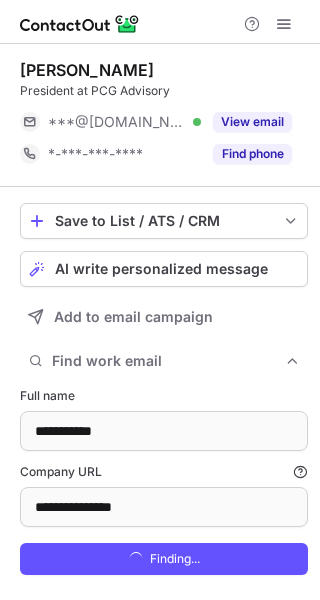 scroll, scrollTop: 9, scrollLeft: 9, axis: both 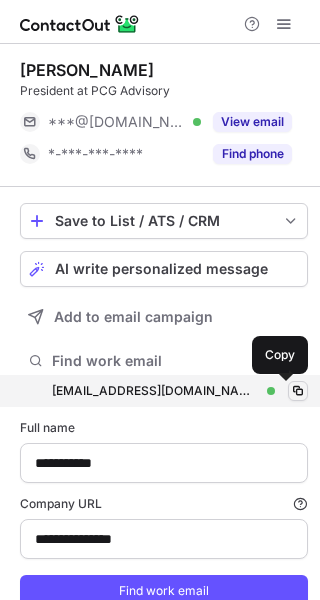 click at bounding box center (298, 391) 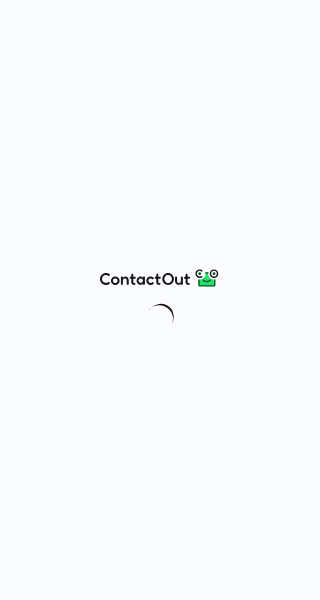scroll, scrollTop: 0, scrollLeft: 0, axis: both 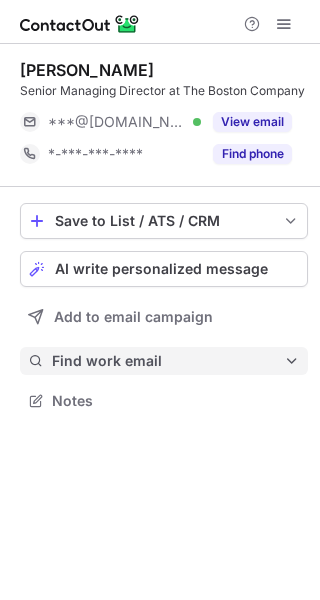 click on "Find work email" at bounding box center [168, 361] 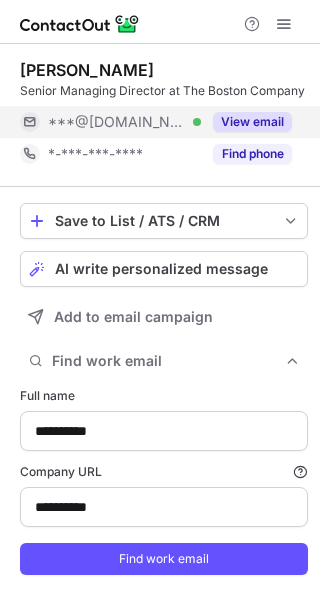 click on "View email" at bounding box center (252, 122) 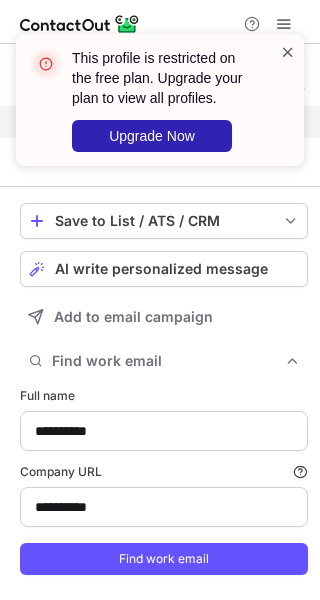 click at bounding box center (288, 52) 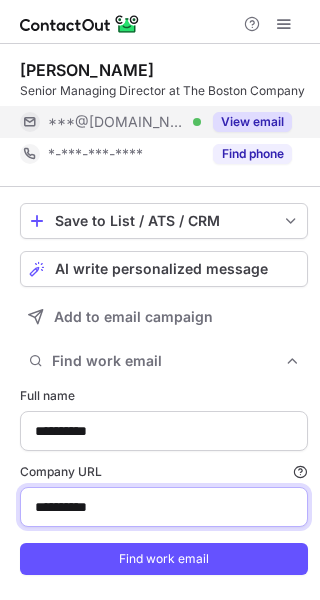 click on "**********" at bounding box center (164, 507) 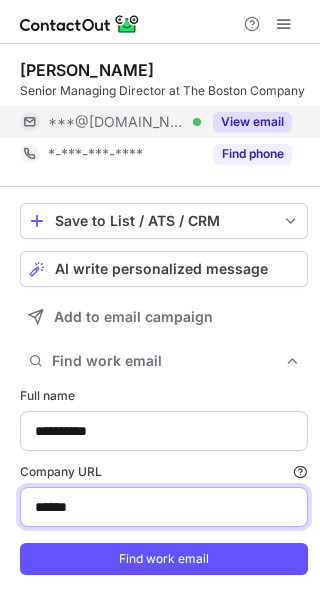 type on "**********" 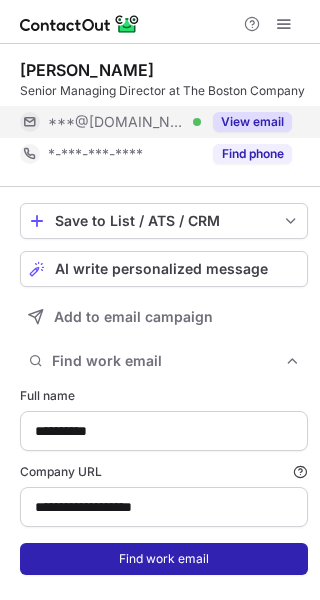 click on "Find work email" at bounding box center (164, 559) 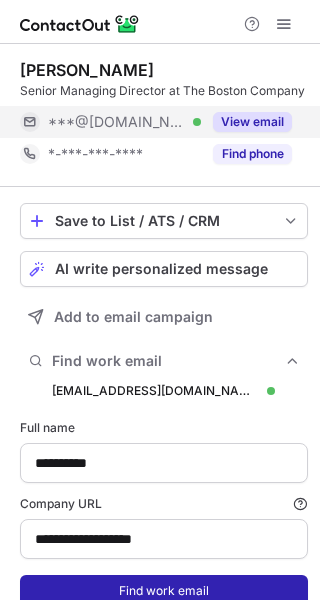 scroll, scrollTop: 10, scrollLeft: 9, axis: both 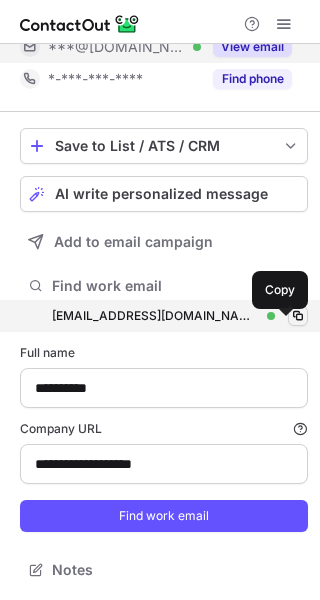 click at bounding box center [298, 316] 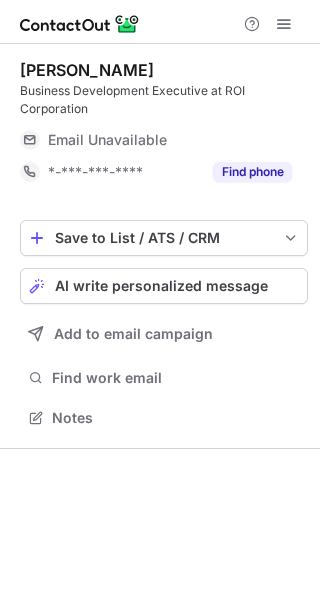 scroll, scrollTop: 0, scrollLeft: 0, axis: both 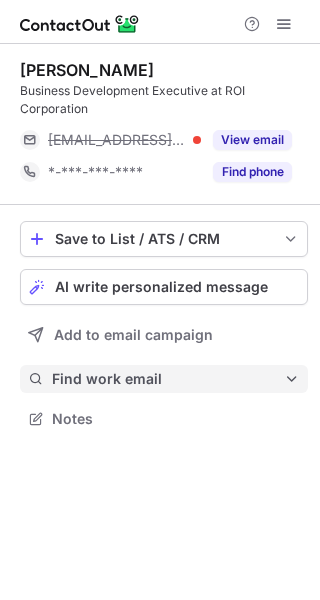 click on "Find work email" at bounding box center [168, 379] 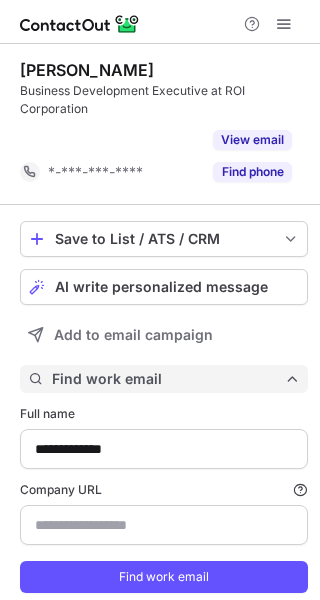 scroll, scrollTop: 584, scrollLeft: 306, axis: both 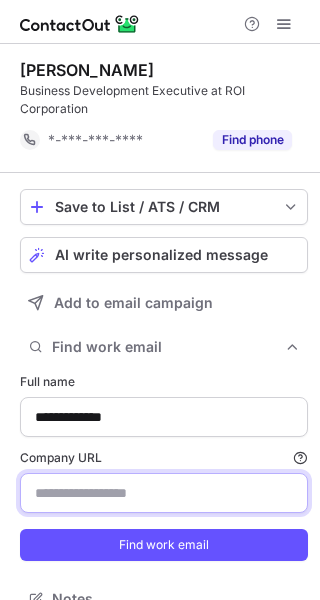 click on "Company URL Finding work email will consume 1 credit if a match is found." at bounding box center [164, 493] 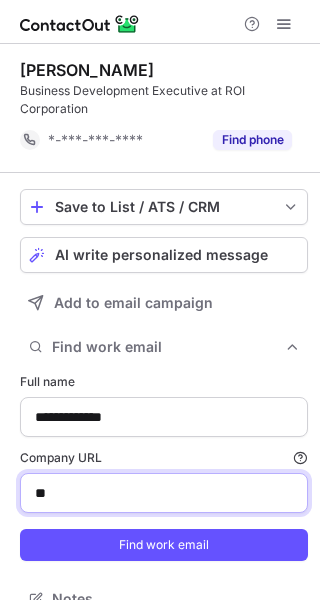 type on "*********" 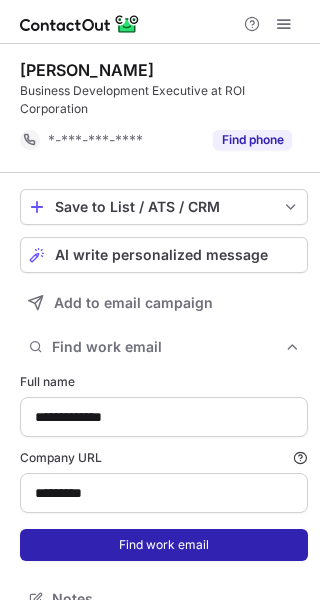 click on "Find work email" at bounding box center (164, 545) 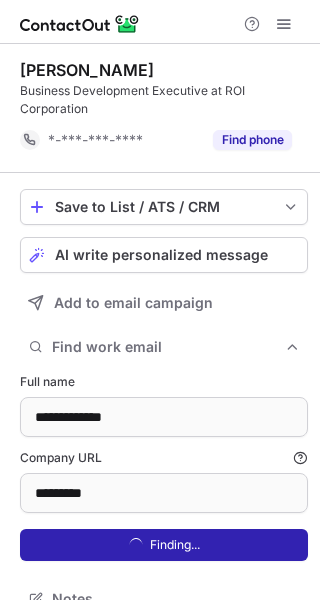 scroll, scrollTop: 10, scrollLeft: 9, axis: both 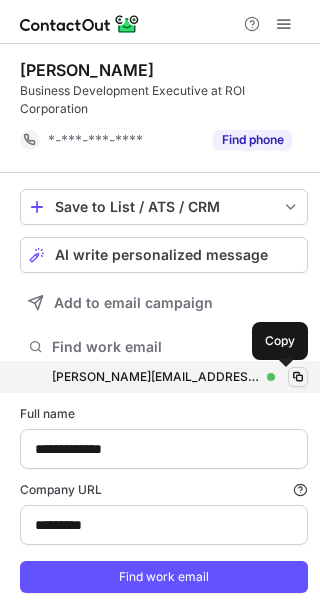 click at bounding box center (298, 377) 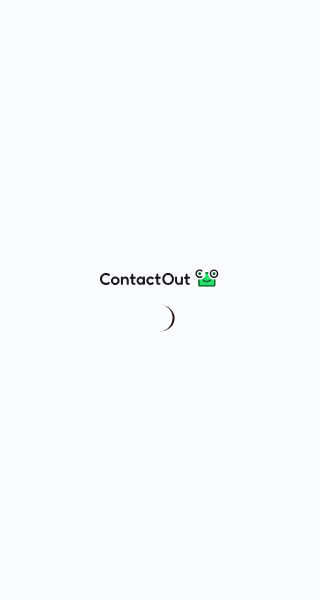 scroll, scrollTop: 0, scrollLeft: 0, axis: both 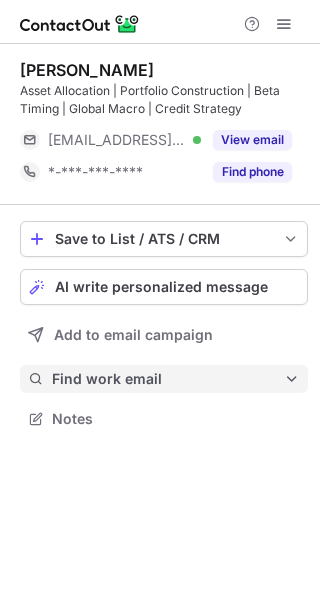 click on "Find work email" at bounding box center [168, 379] 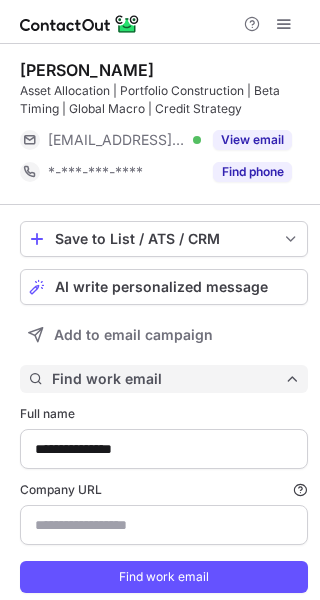 scroll, scrollTop: 10, scrollLeft: 9, axis: both 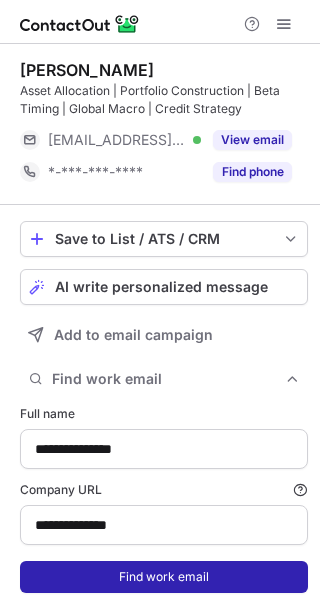 click on "Find work email" at bounding box center [164, 577] 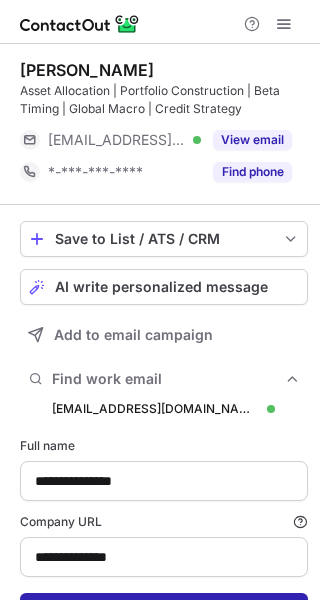 scroll, scrollTop: 10, scrollLeft: 9, axis: both 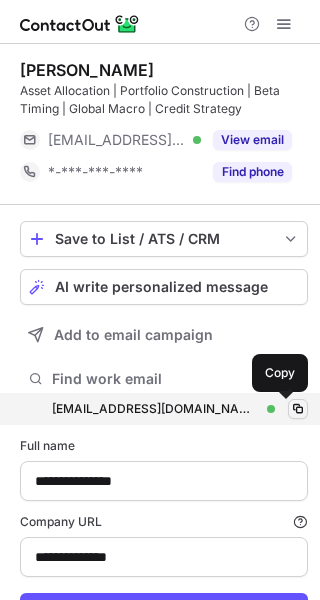 click at bounding box center (298, 409) 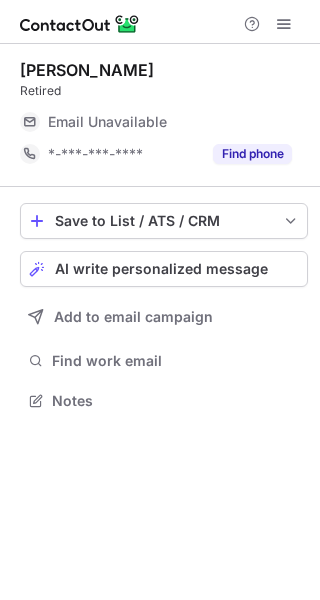 scroll, scrollTop: 0, scrollLeft: 0, axis: both 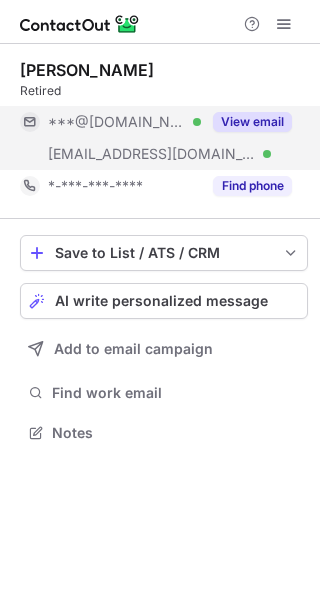 click on "View email" at bounding box center (252, 122) 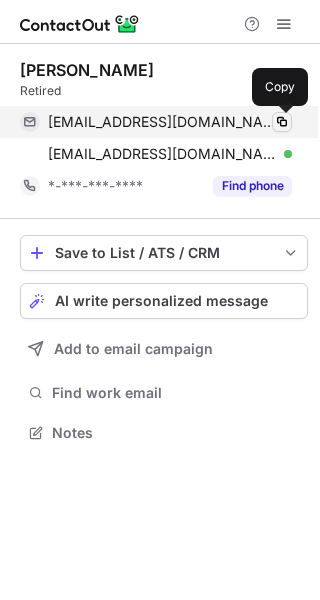 click at bounding box center (282, 122) 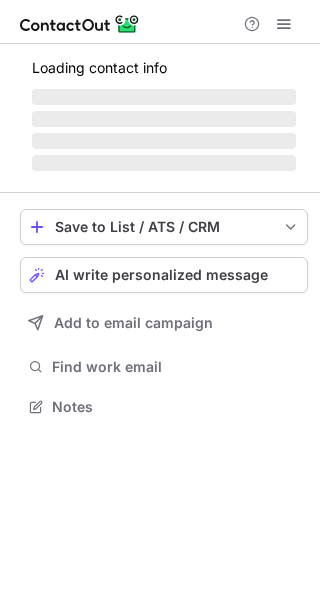 scroll, scrollTop: 0, scrollLeft: 0, axis: both 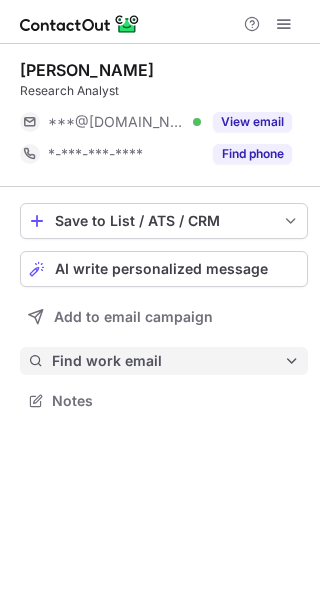 click on "Find work email" at bounding box center [168, 361] 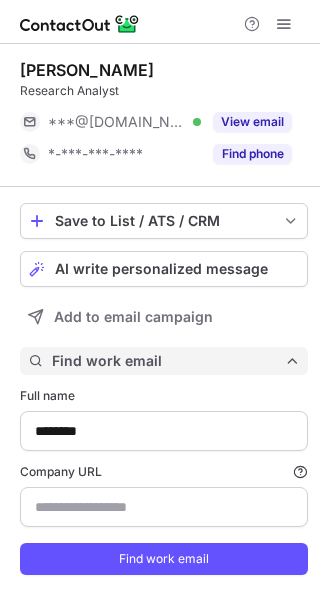 scroll, scrollTop: 9, scrollLeft: 9, axis: both 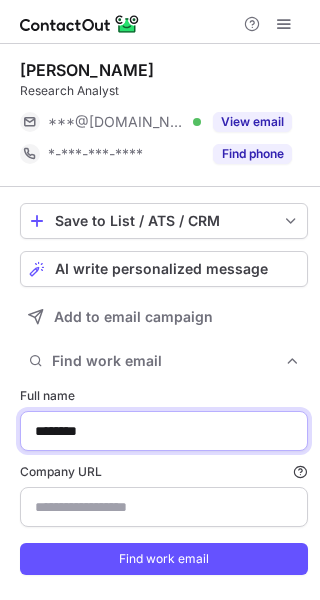 drag, startPoint x: 77, startPoint y: 431, endPoint x: 131, endPoint y: 451, distance: 57.58472 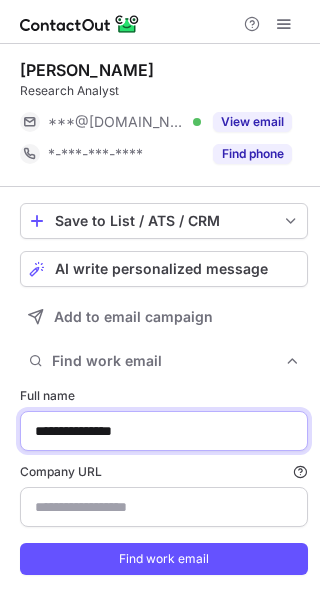 type on "**********" 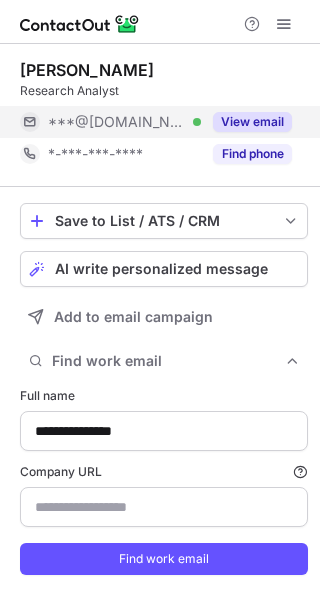 click on "View email" at bounding box center (252, 122) 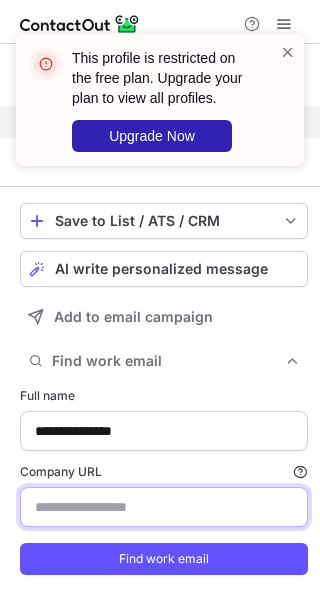 click on "Company URL Finding work email will consume 1 credit if a match is found." at bounding box center (164, 507) 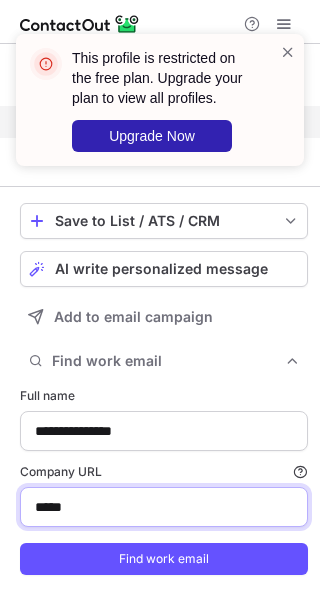 type on "*********" 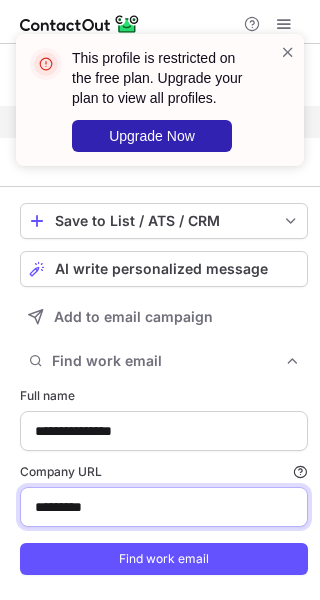 click on "Find work email" at bounding box center [164, 559] 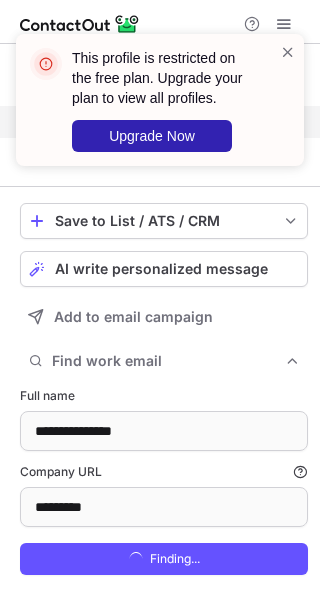 scroll, scrollTop: 9, scrollLeft: 9, axis: both 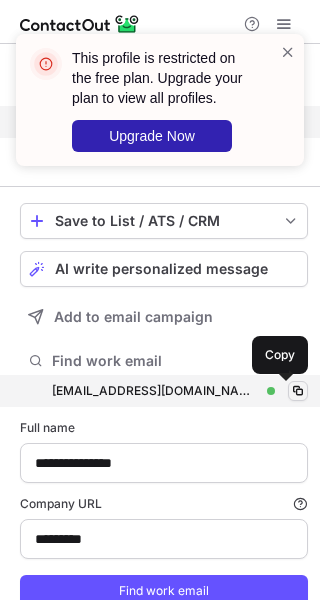 click at bounding box center (298, 391) 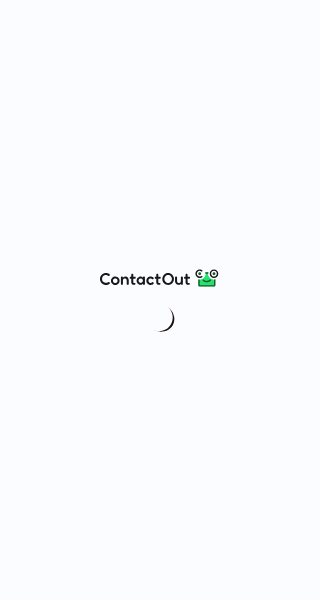 scroll, scrollTop: 0, scrollLeft: 0, axis: both 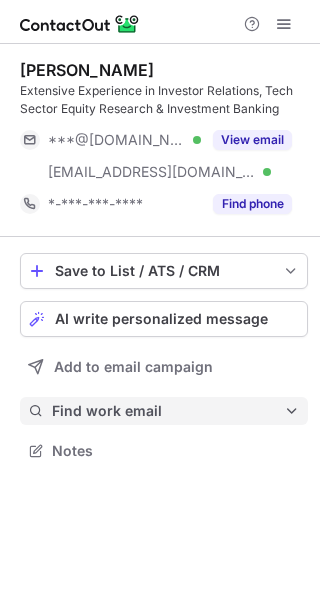 click on "Find work email" at bounding box center [168, 411] 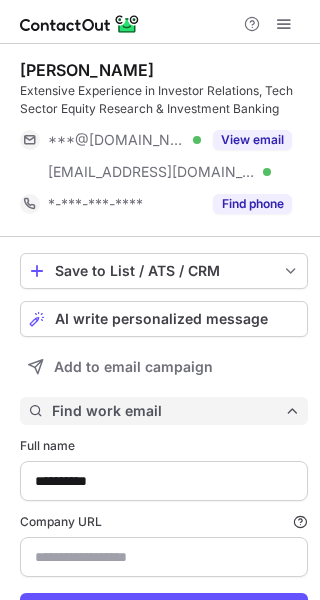 type on "**********" 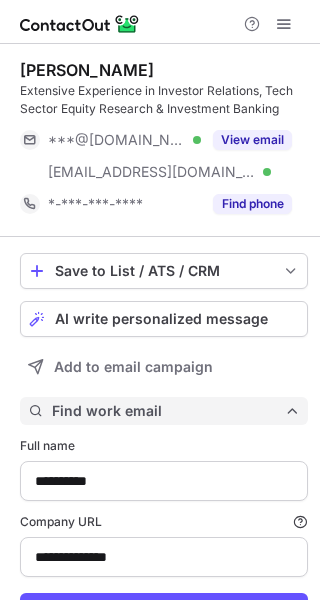 scroll, scrollTop: 92, scrollLeft: 0, axis: vertical 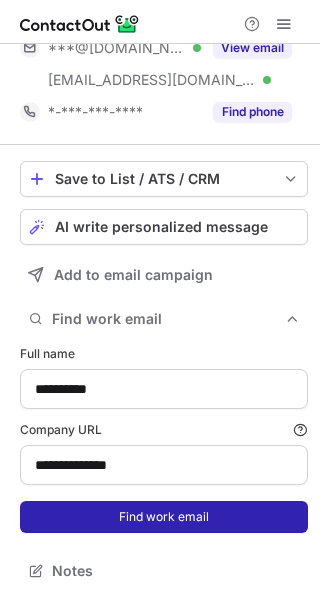 click on "Find work email" at bounding box center (164, 517) 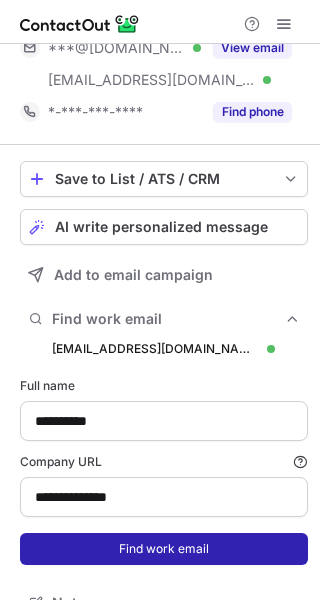 scroll, scrollTop: 10, scrollLeft: 9, axis: both 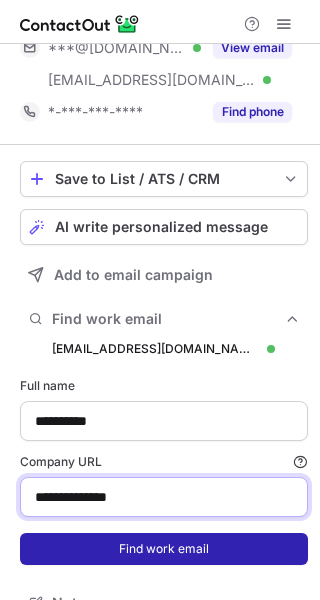 click on "**********" at bounding box center [164, 497] 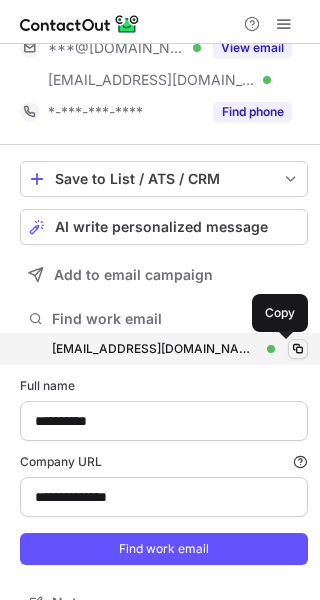 click at bounding box center (298, 349) 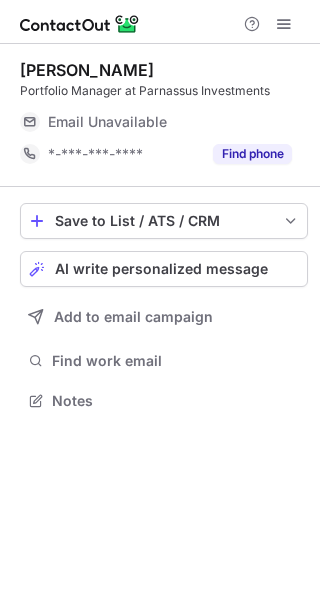 scroll, scrollTop: 0, scrollLeft: 0, axis: both 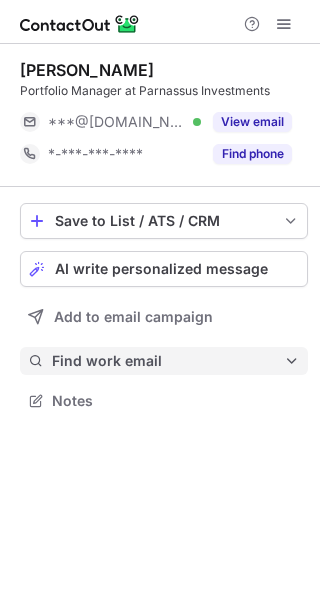 click on "Find work email" at bounding box center (168, 361) 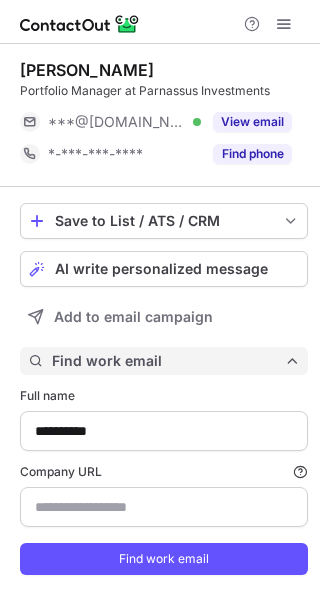 type on "**********" 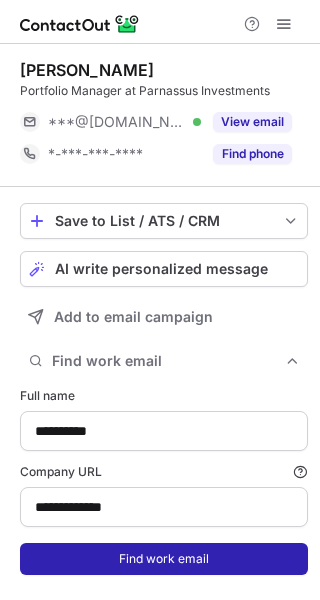 click on "Find work email" at bounding box center (164, 559) 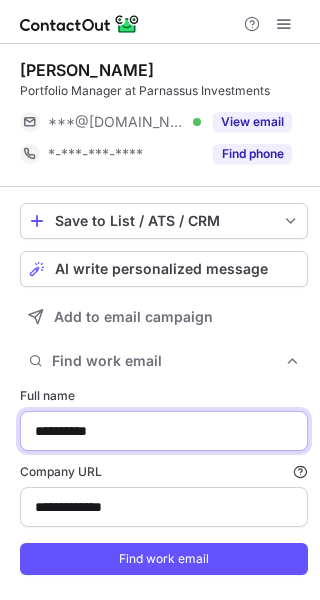 drag, startPoint x: 89, startPoint y: 428, endPoint x: 165, endPoint y: 441, distance: 77.10383 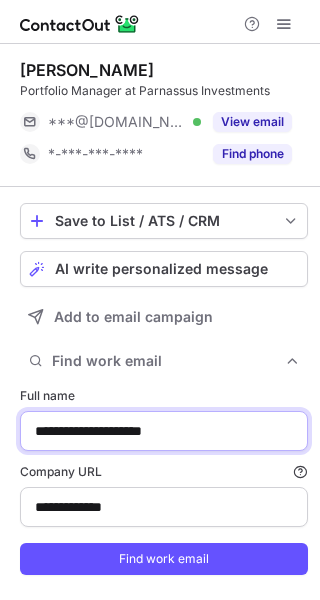 type on "**********" 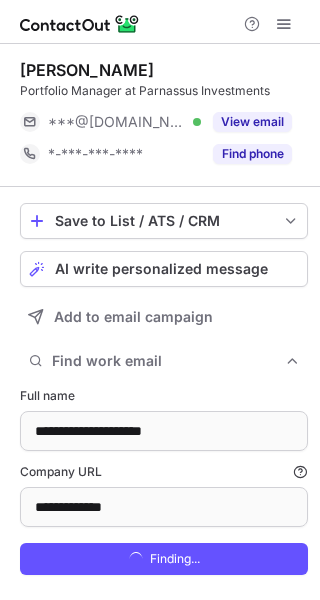 scroll, scrollTop: 9, scrollLeft: 9, axis: both 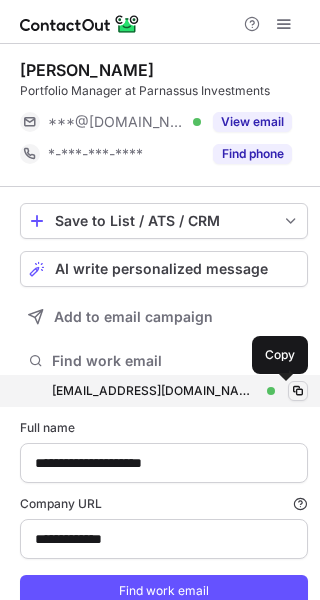 click at bounding box center (298, 391) 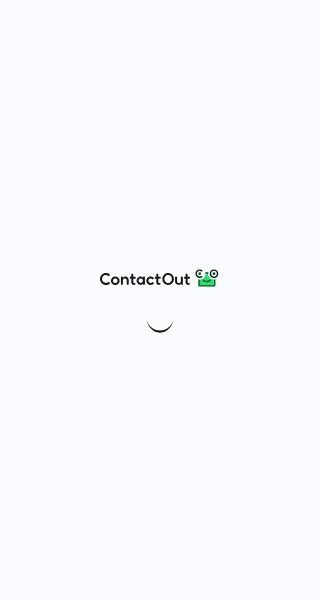 scroll, scrollTop: 0, scrollLeft: 0, axis: both 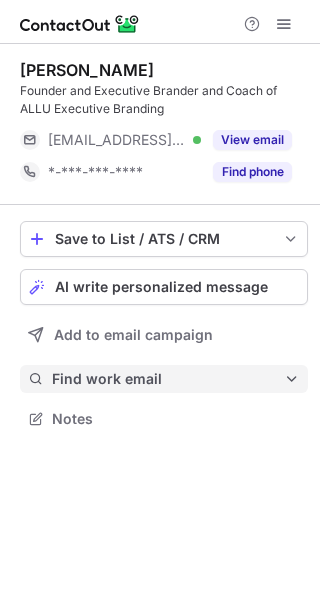 click on "Find work email" at bounding box center (168, 379) 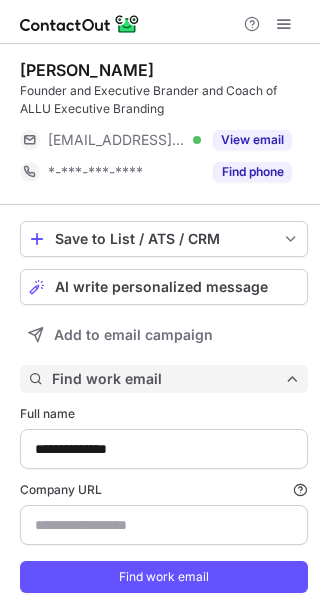 scroll, scrollTop: 10, scrollLeft: 9, axis: both 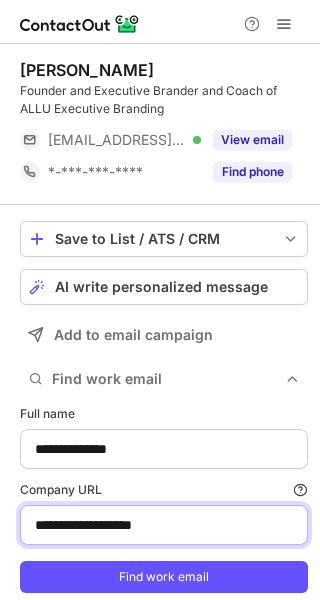 drag, startPoint x: 193, startPoint y: 524, endPoint x: -42, endPoint y: 570, distance: 239.45981 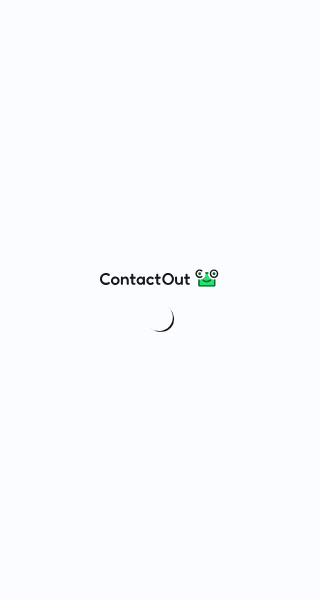 scroll, scrollTop: 0, scrollLeft: 0, axis: both 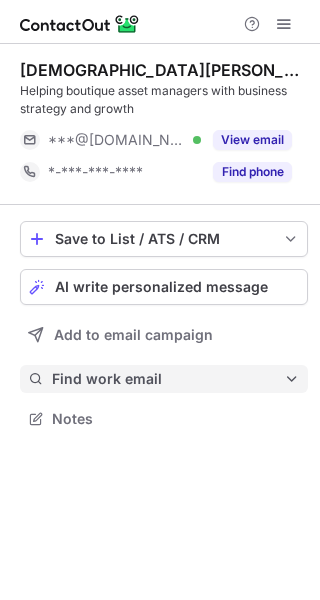 click on "Find work email" at bounding box center [164, 379] 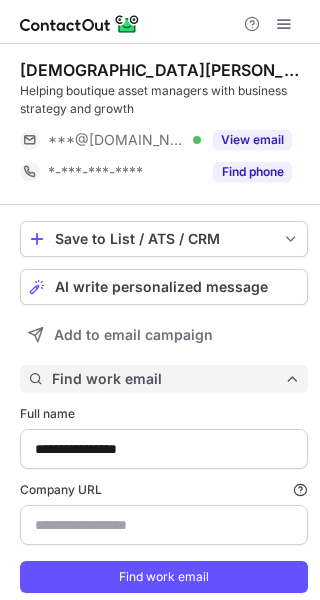 scroll, scrollTop: 10, scrollLeft: 9, axis: both 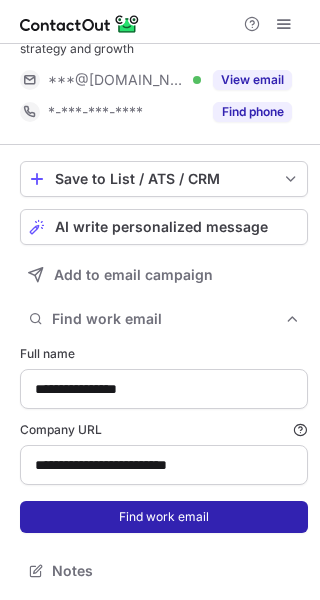 click on "Find work email" at bounding box center (164, 517) 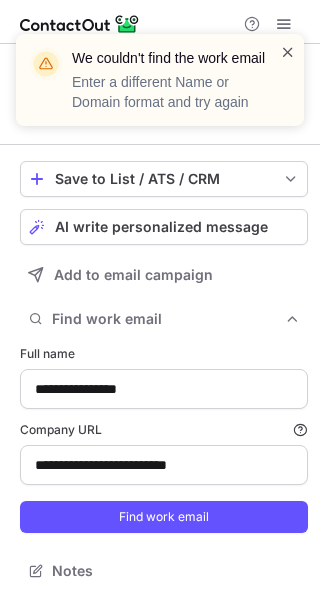click at bounding box center [288, 52] 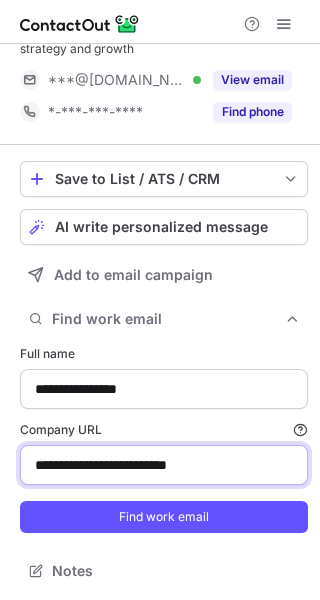 click on "**********" at bounding box center (164, 465) 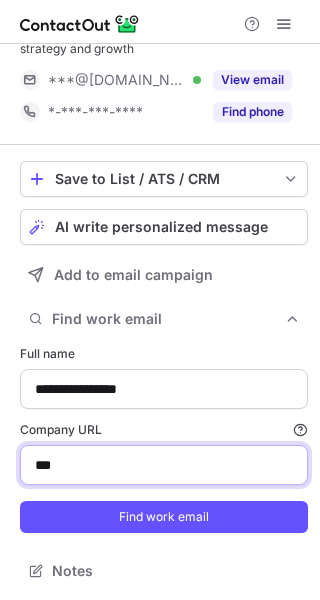 type on "**********" 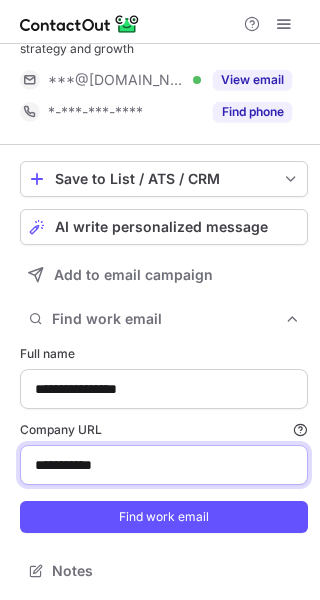 click on "Find work email" at bounding box center (164, 517) 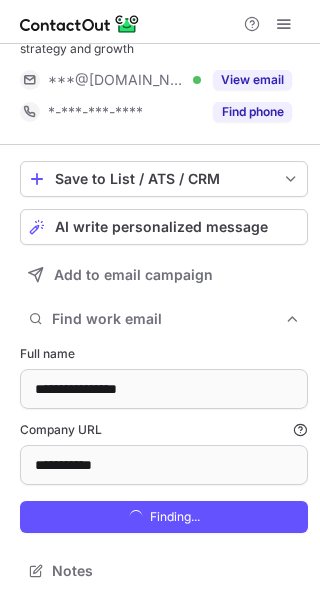 scroll, scrollTop: 10, scrollLeft: 9, axis: both 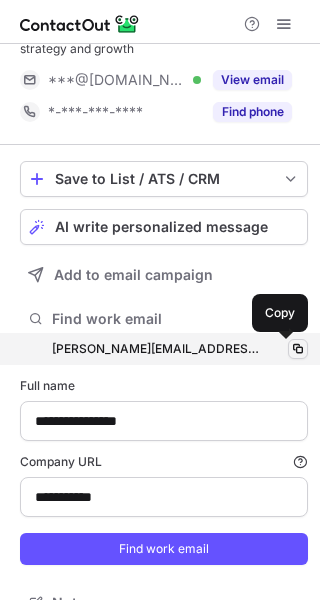 click at bounding box center [298, 349] 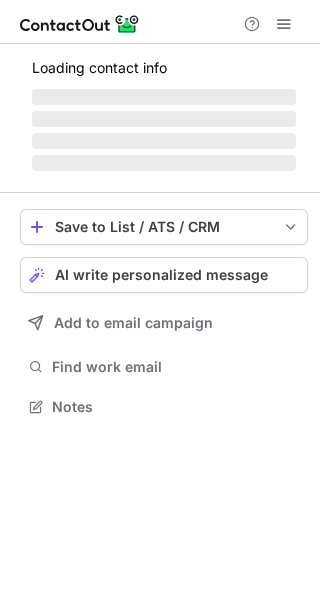 scroll, scrollTop: 0, scrollLeft: 0, axis: both 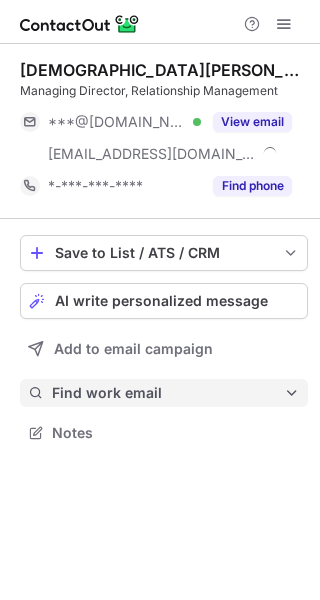 click on "Find work email" at bounding box center (168, 393) 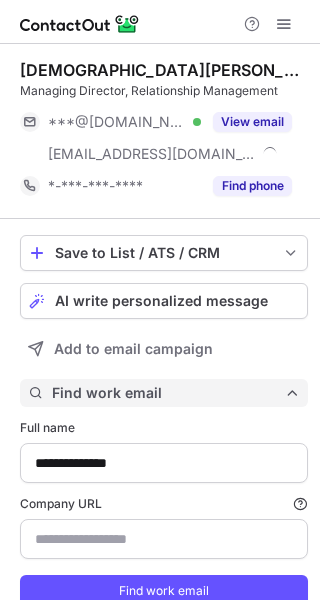 type on "*******" 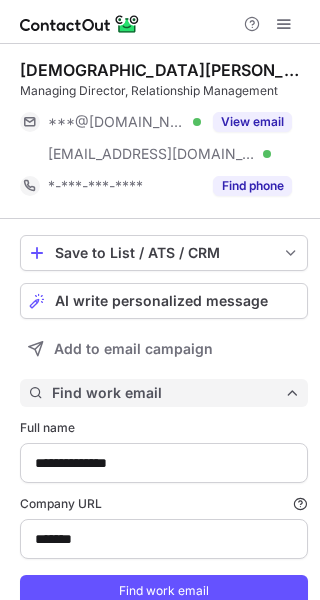 scroll, scrollTop: 75, scrollLeft: 0, axis: vertical 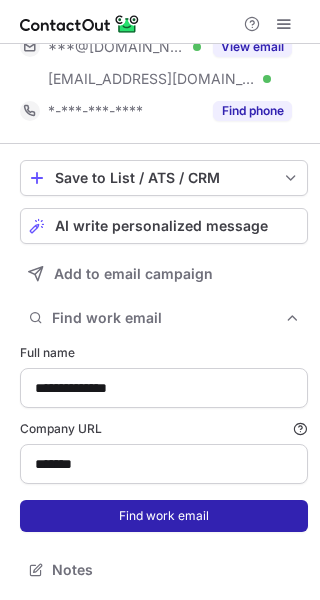 click on "Find work email" at bounding box center (164, 516) 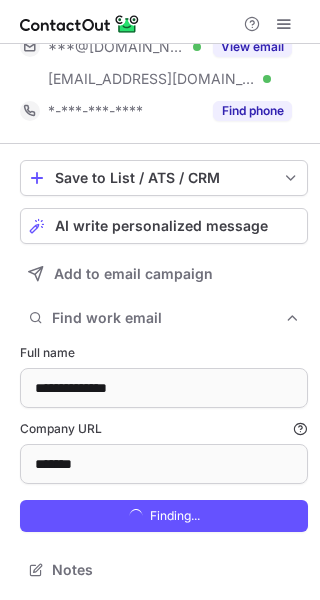 scroll, scrollTop: 9, scrollLeft: 9, axis: both 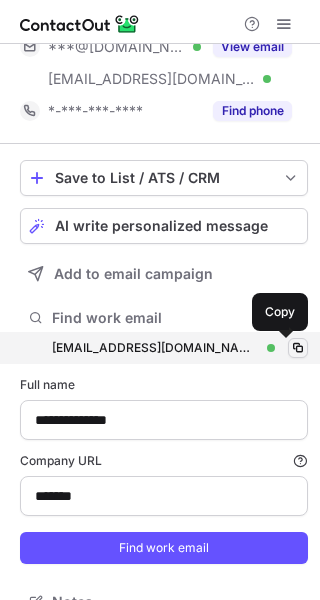 click at bounding box center (298, 348) 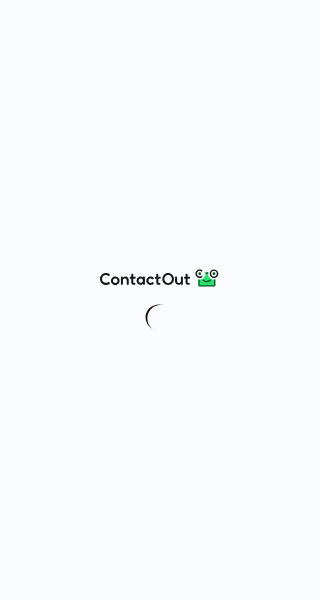 scroll, scrollTop: 0, scrollLeft: 0, axis: both 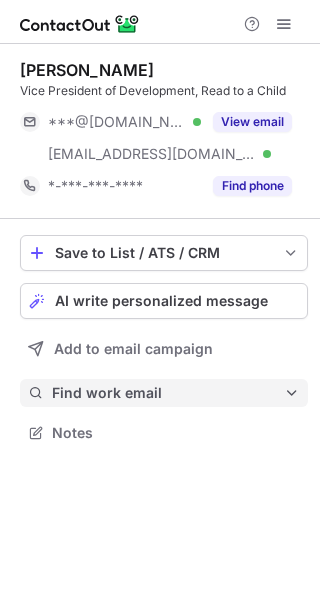 click on "Find work email" at bounding box center [164, 393] 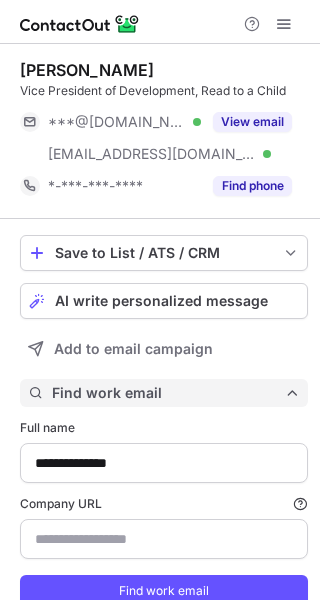type on "**********" 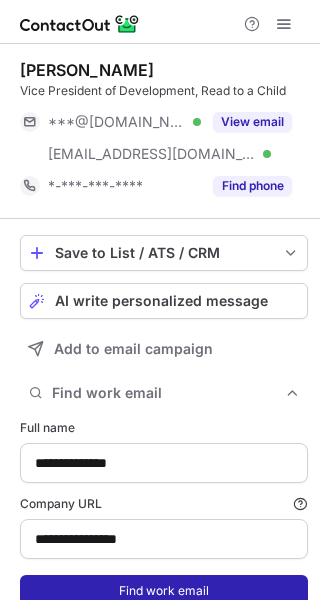 click on "Find work email" at bounding box center [164, 591] 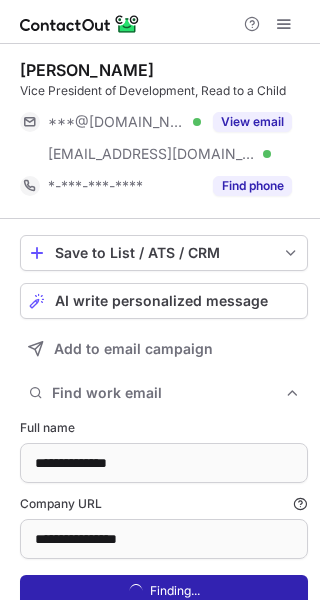 scroll, scrollTop: 9, scrollLeft: 9, axis: both 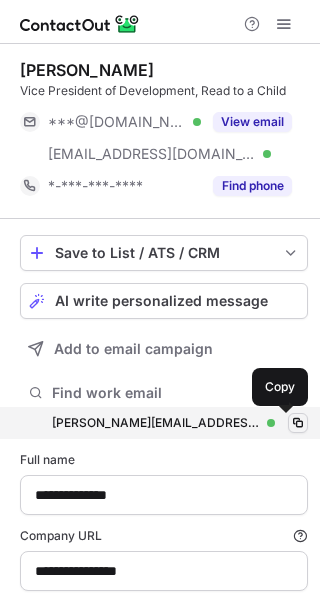 click at bounding box center [298, 423] 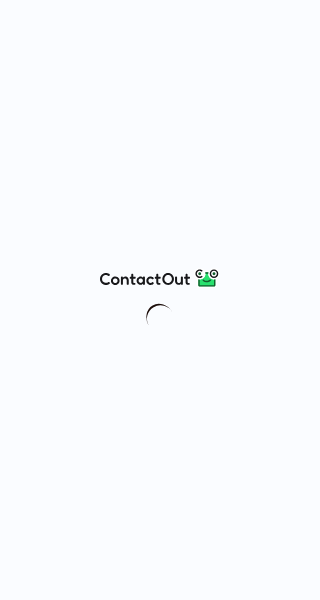 scroll, scrollTop: 0, scrollLeft: 0, axis: both 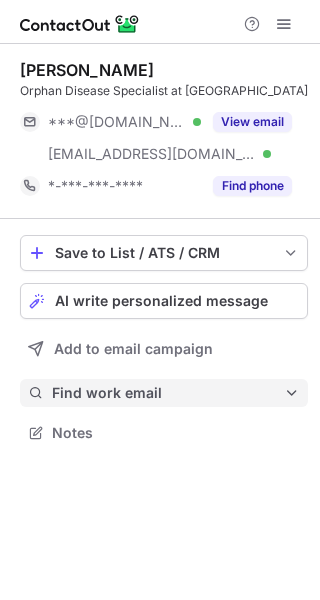 click on "Find work email" at bounding box center [168, 393] 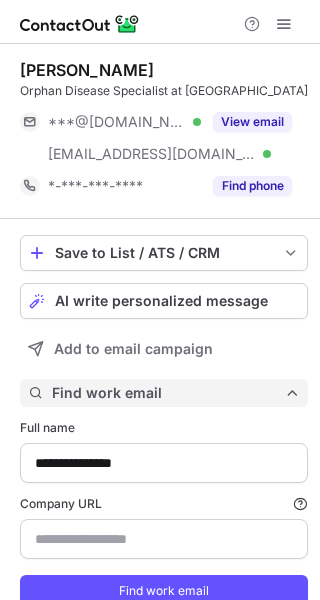 type on "**********" 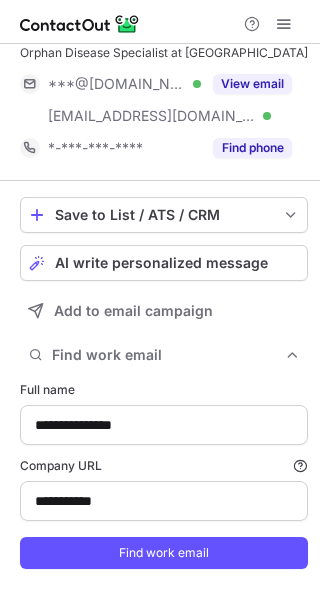scroll, scrollTop: 39, scrollLeft: 0, axis: vertical 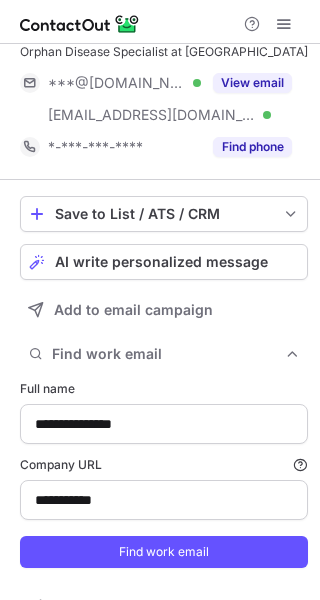 click on "Find work email" at bounding box center [164, 552] 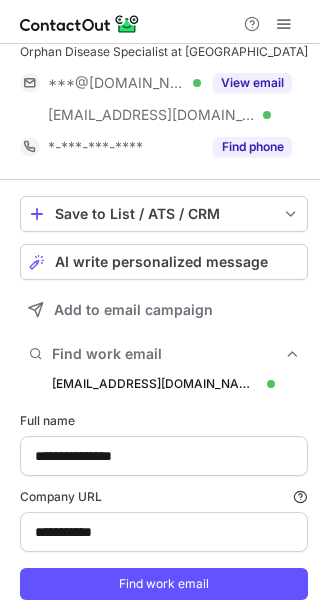 scroll, scrollTop: 10, scrollLeft: 9, axis: both 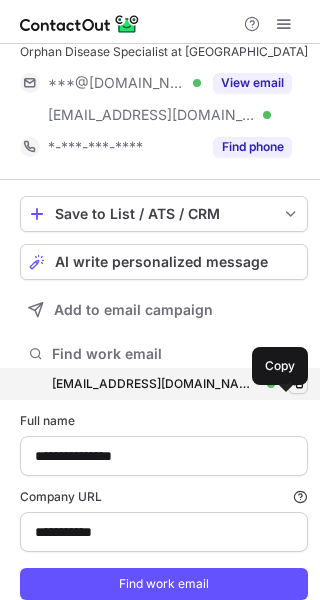 click at bounding box center [298, 384] 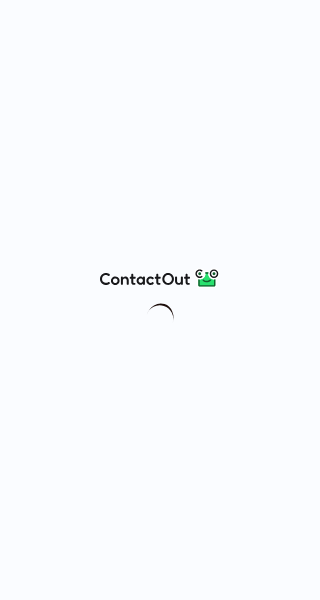 scroll, scrollTop: 0, scrollLeft: 0, axis: both 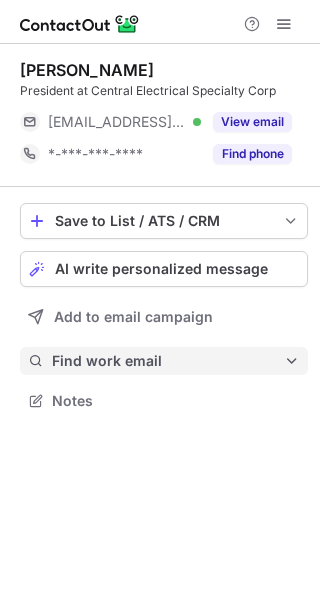click on "Find work email" at bounding box center [168, 361] 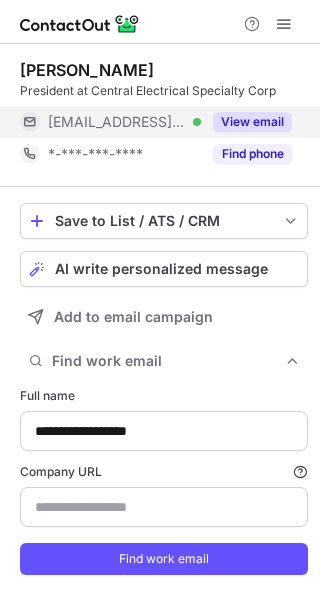 click on "View email" at bounding box center (252, 122) 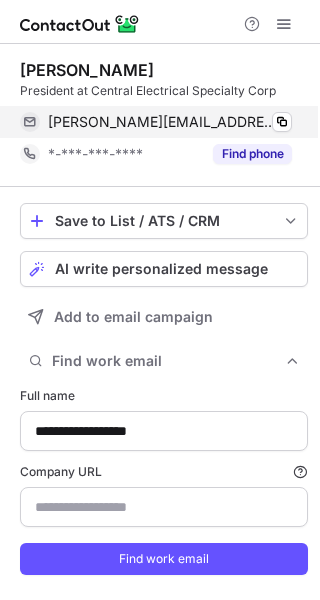 click on "kristin@stadelmann.com Verified" at bounding box center (170, 122) 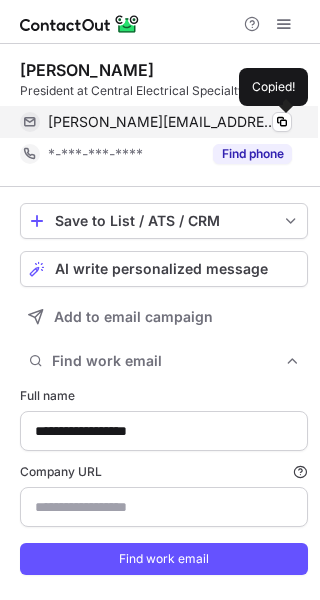 click on "kristin@stadelmann.com Verified" at bounding box center [170, 122] 